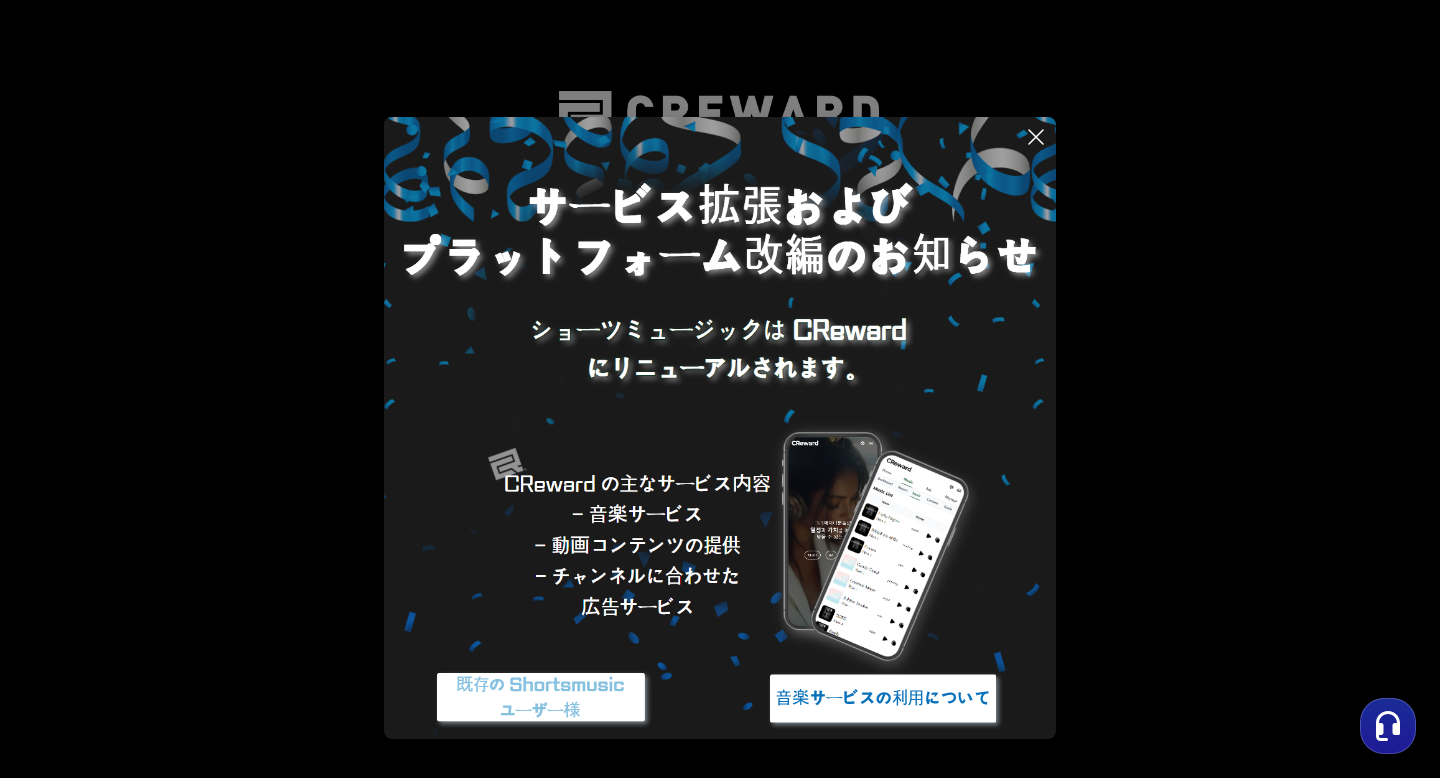 scroll, scrollTop: 0, scrollLeft: 0, axis: both 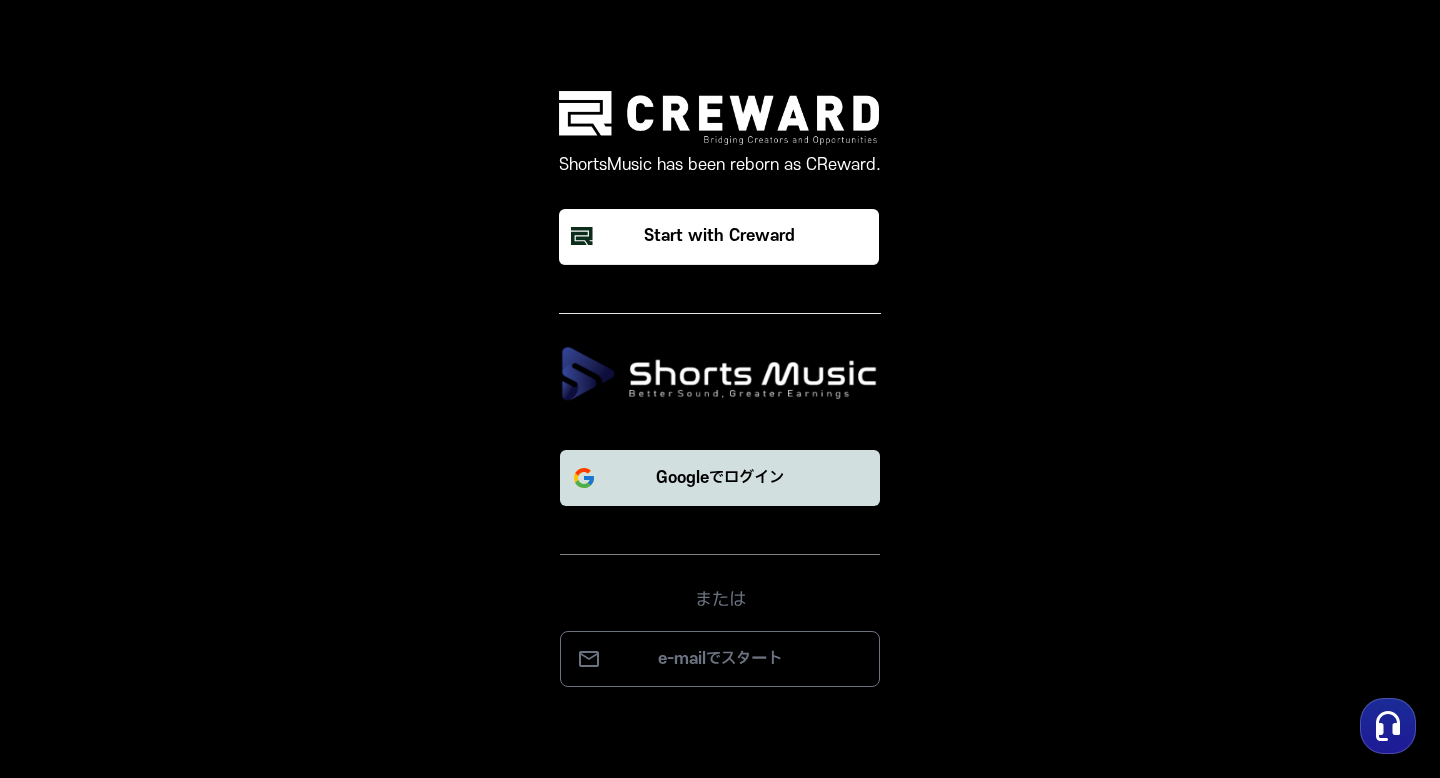 click on "Googleでログイン" at bounding box center (720, 478) 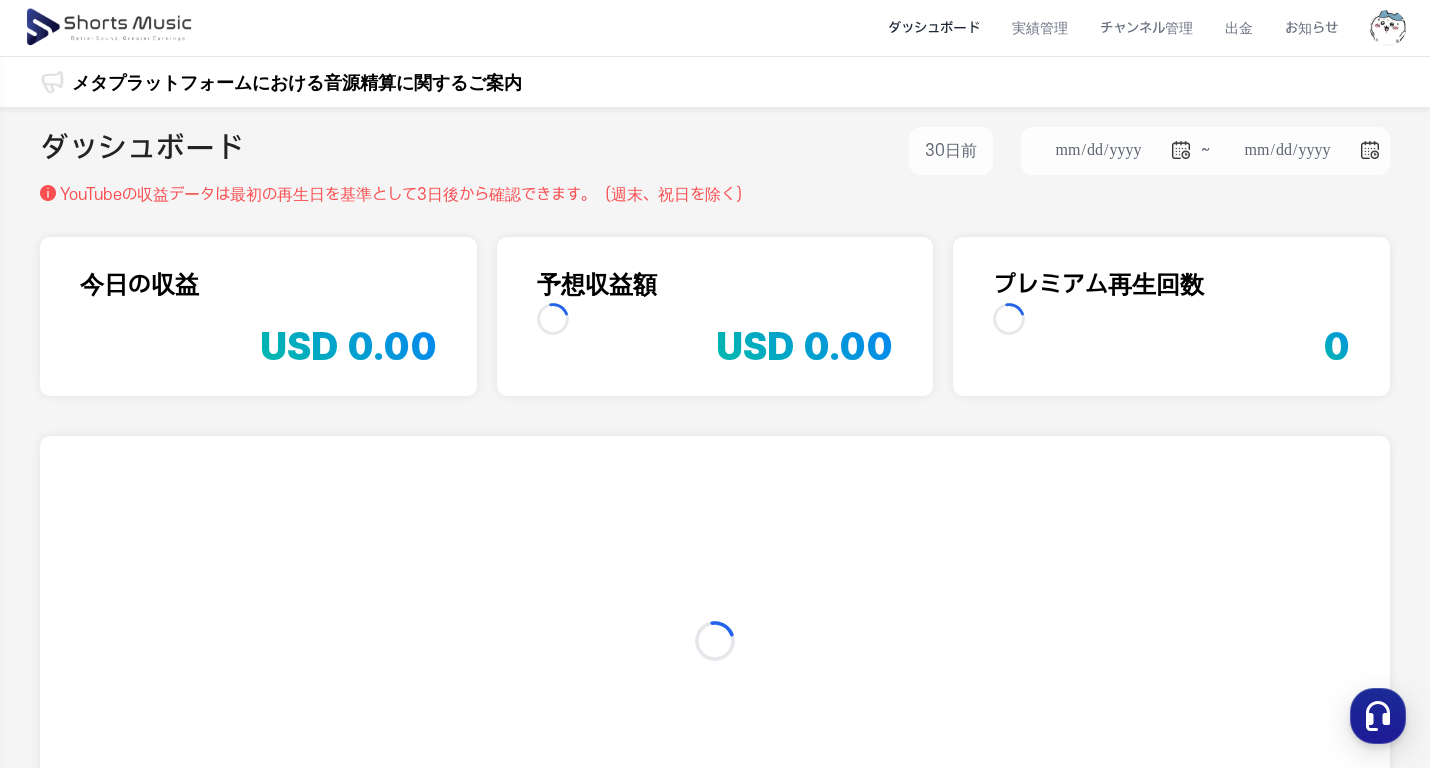 scroll, scrollTop: 0, scrollLeft: 0, axis: both 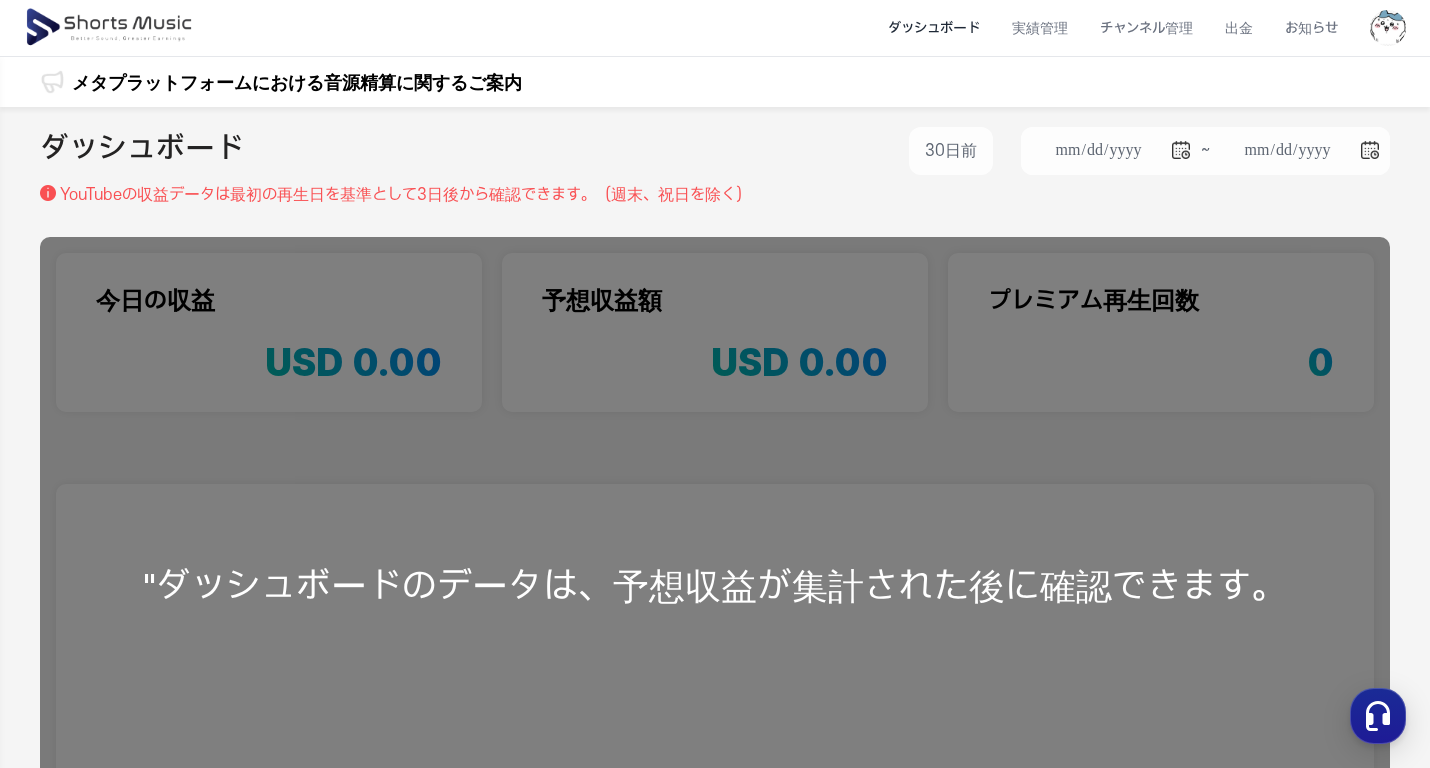 click on "**********" at bounding box center (715, 155) 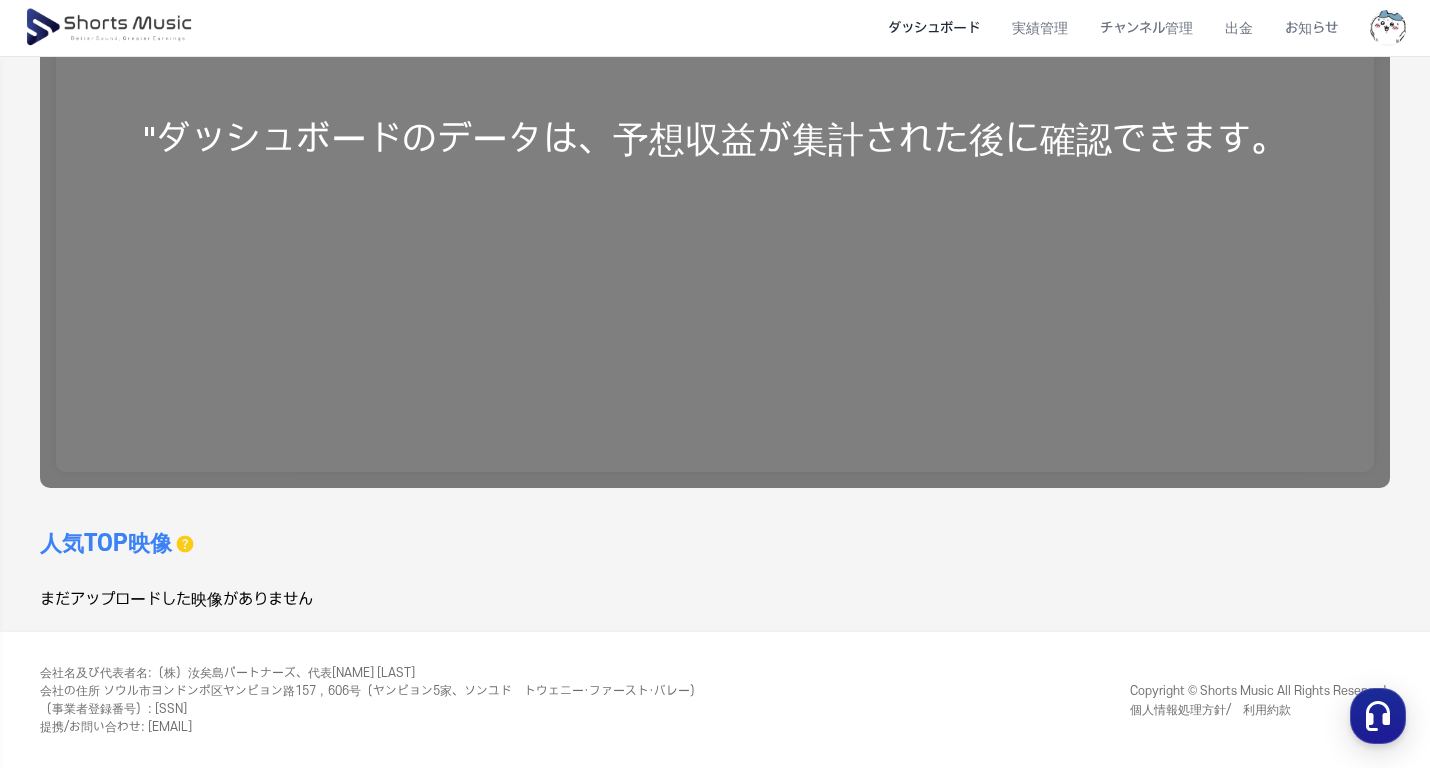 scroll, scrollTop: 0, scrollLeft: 0, axis: both 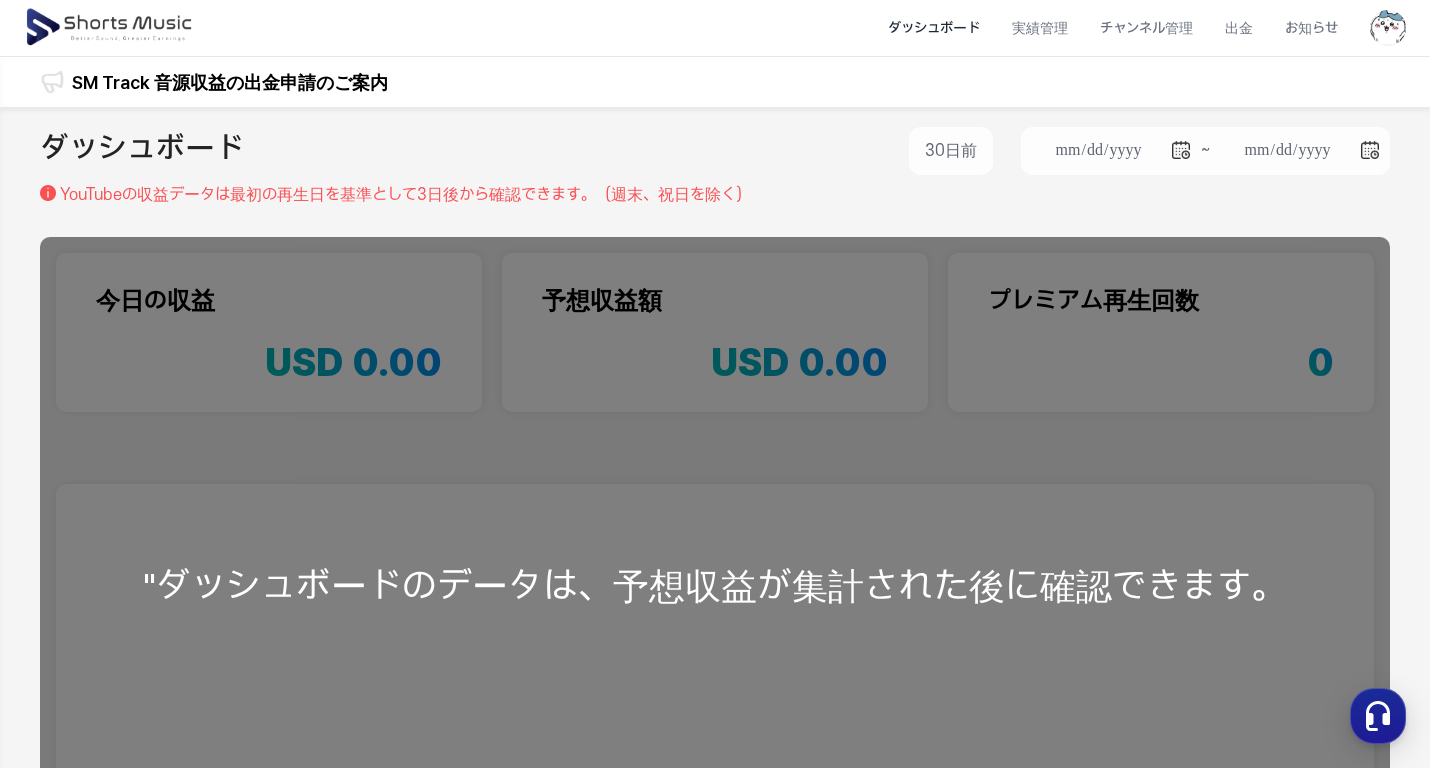 click on ""ダッシュボードのデータは、予想収益が集計された後に確認できます。" at bounding box center [715, 586] 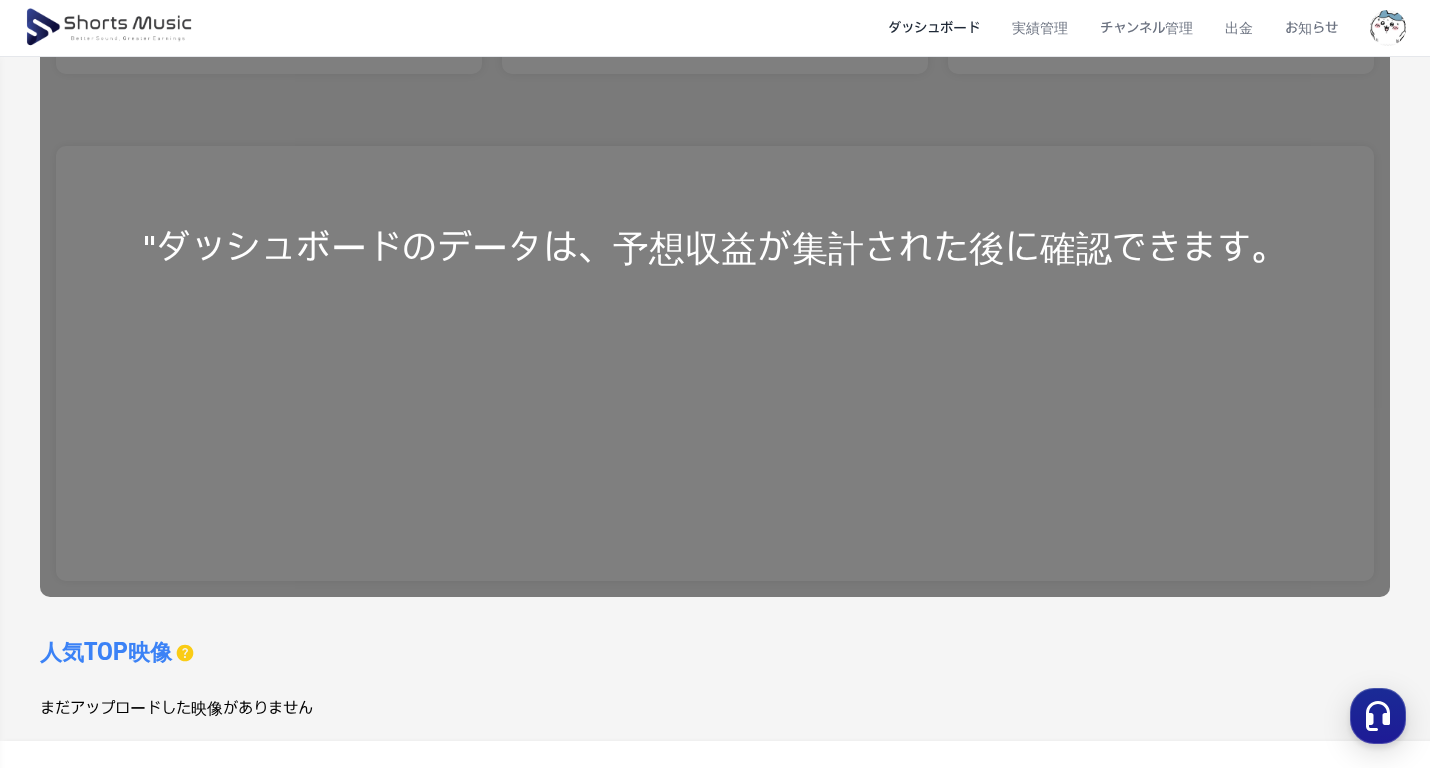 scroll, scrollTop: 447, scrollLeft: 0, axis: vertical 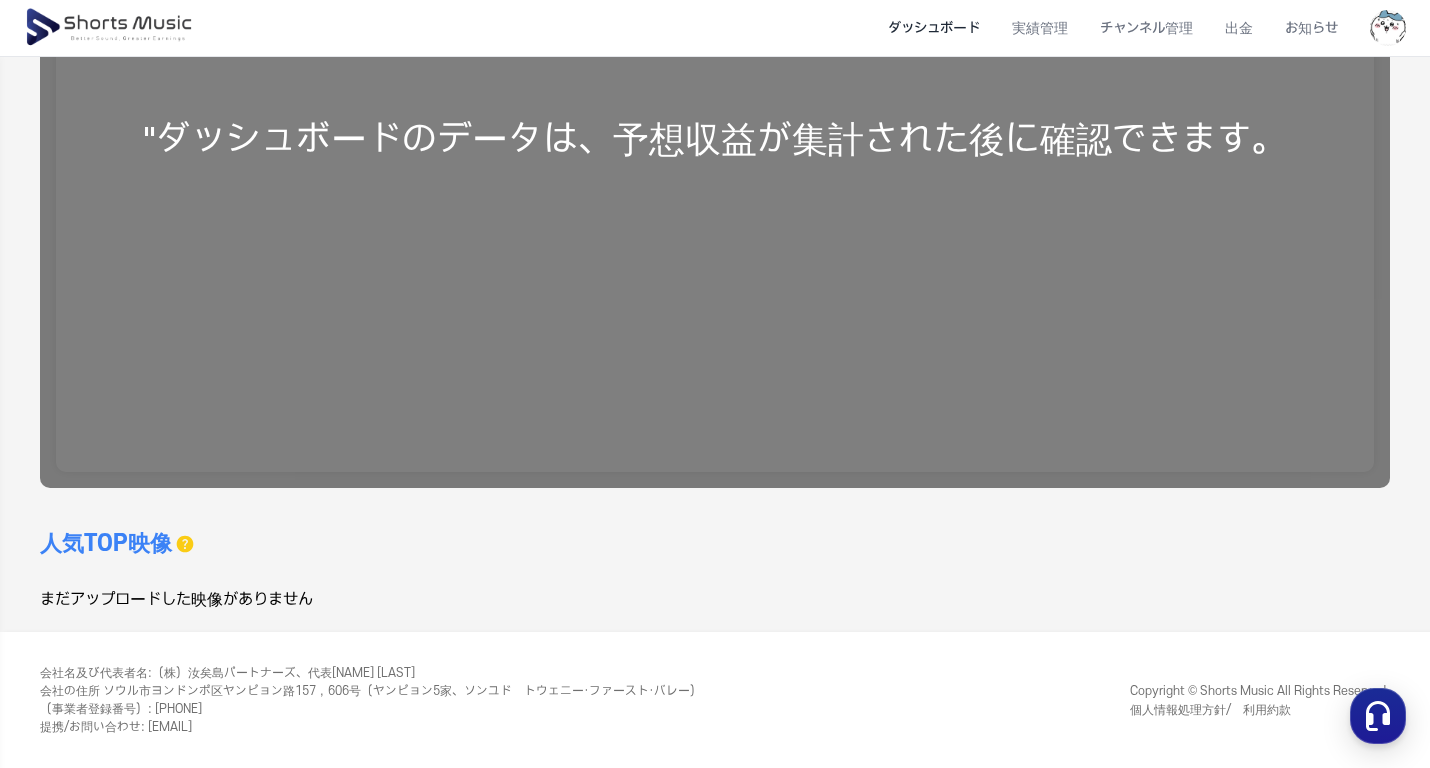 click on "人気TOP映像" at bounding box center (106, 544) 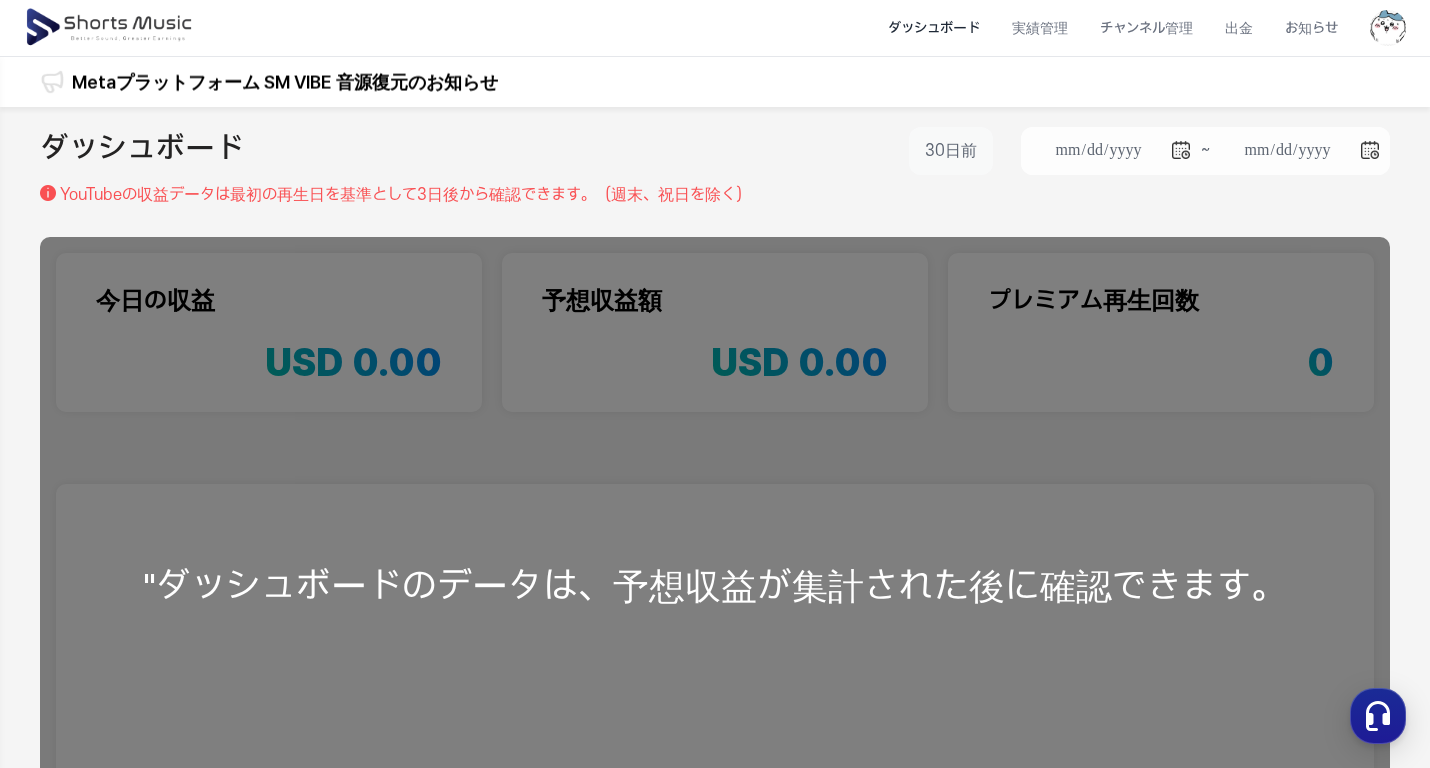 click on "30日前" at bounding box center (951, 151) 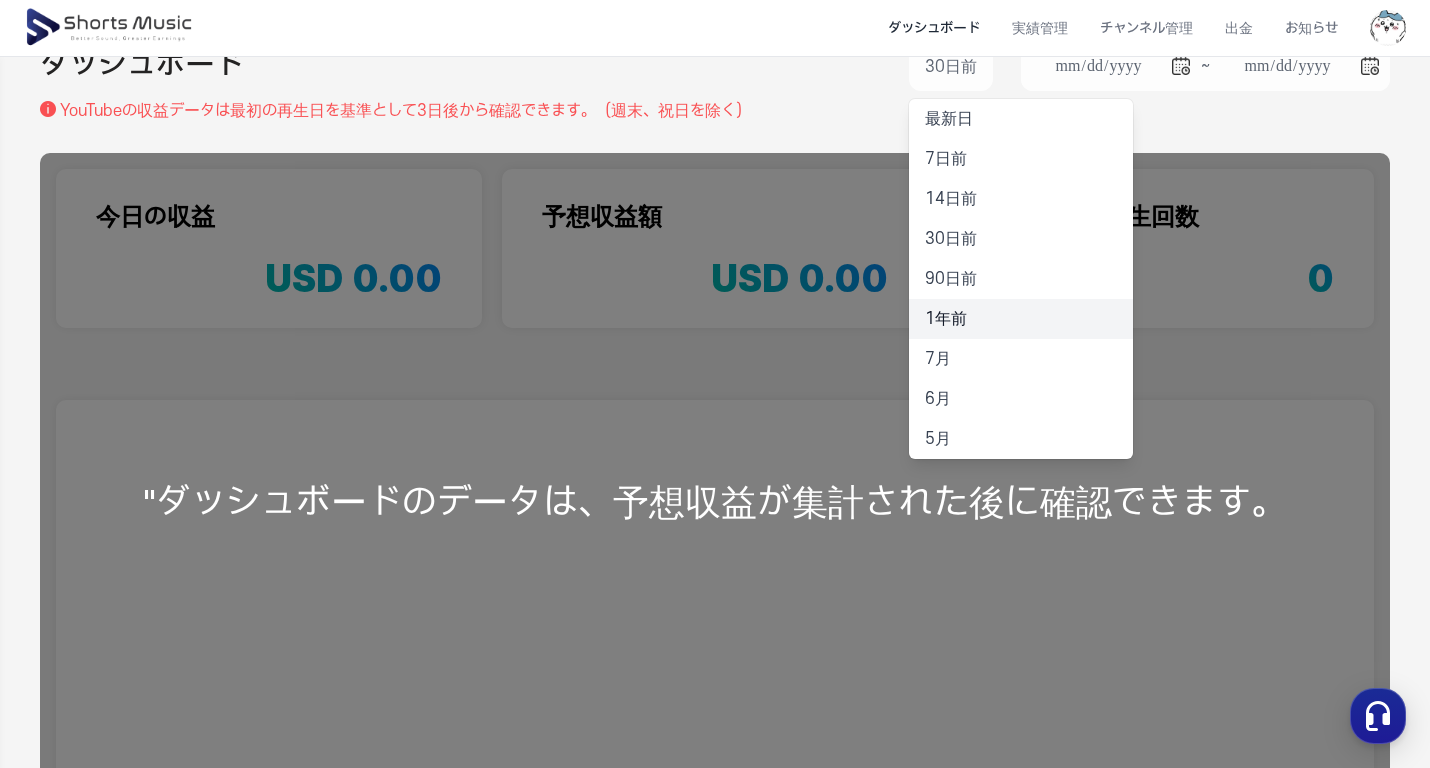scroll, scrollTop: 93, scrollLeft: 0, axis: vertical 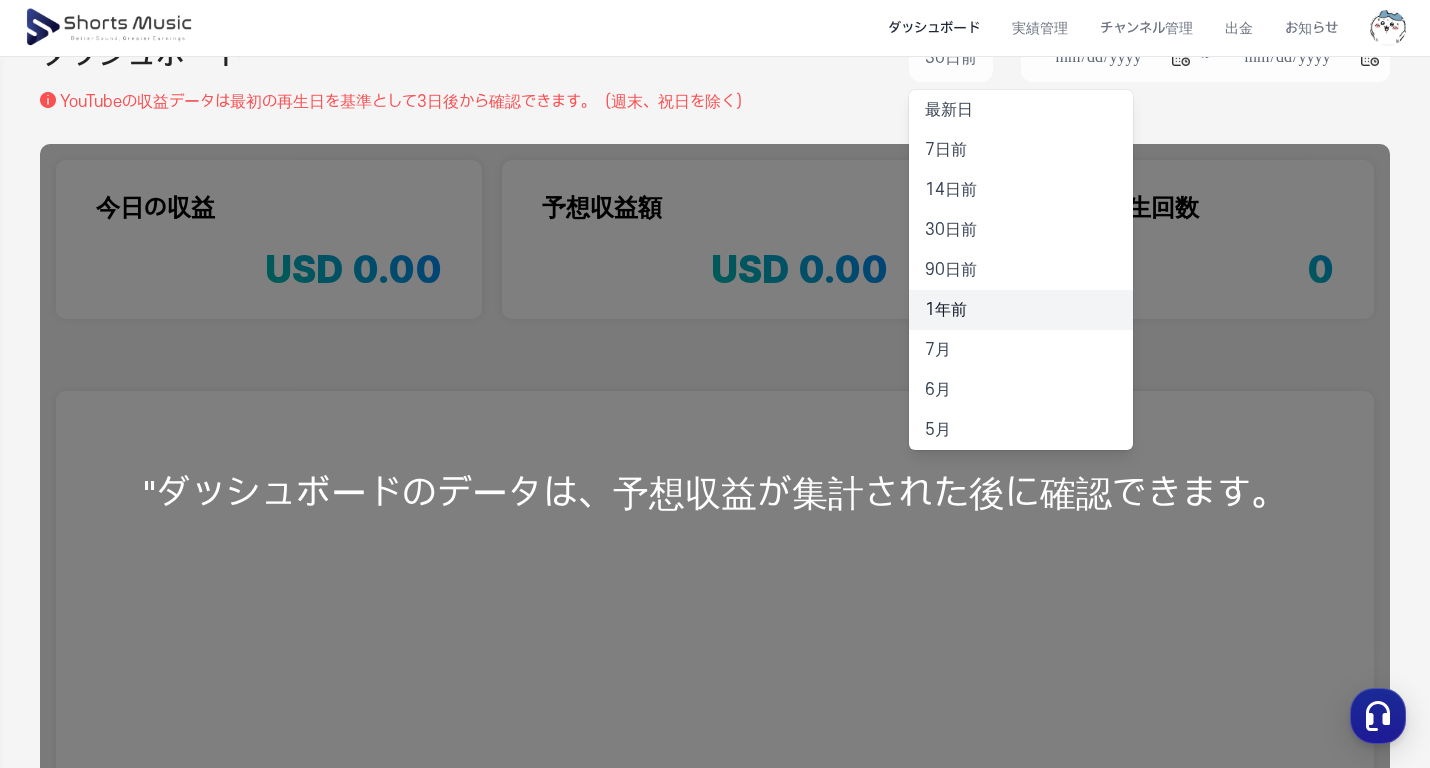 click on "1年前" at bounding box center (1021, 310) 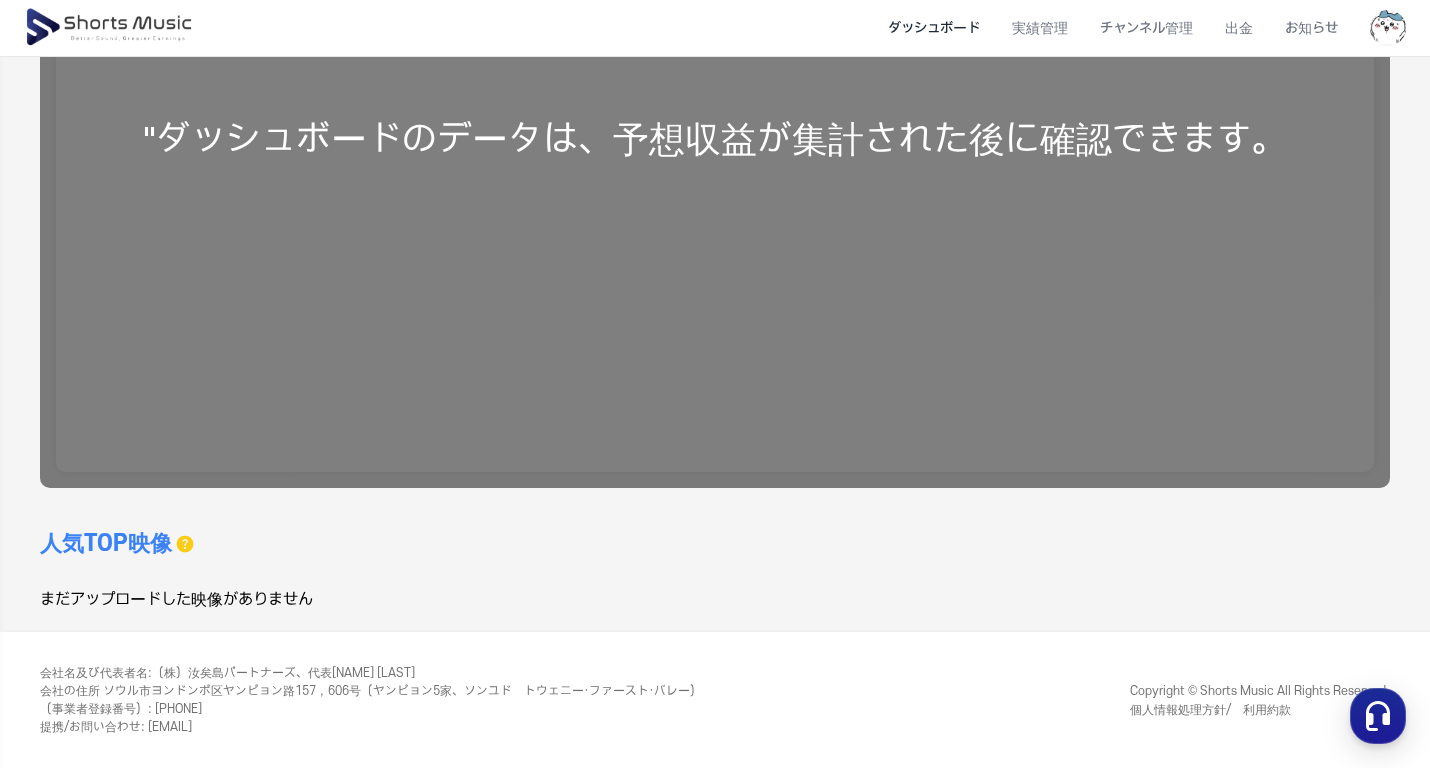 scroll, scrollTop: 0, scrollLeft: 0, axis: both 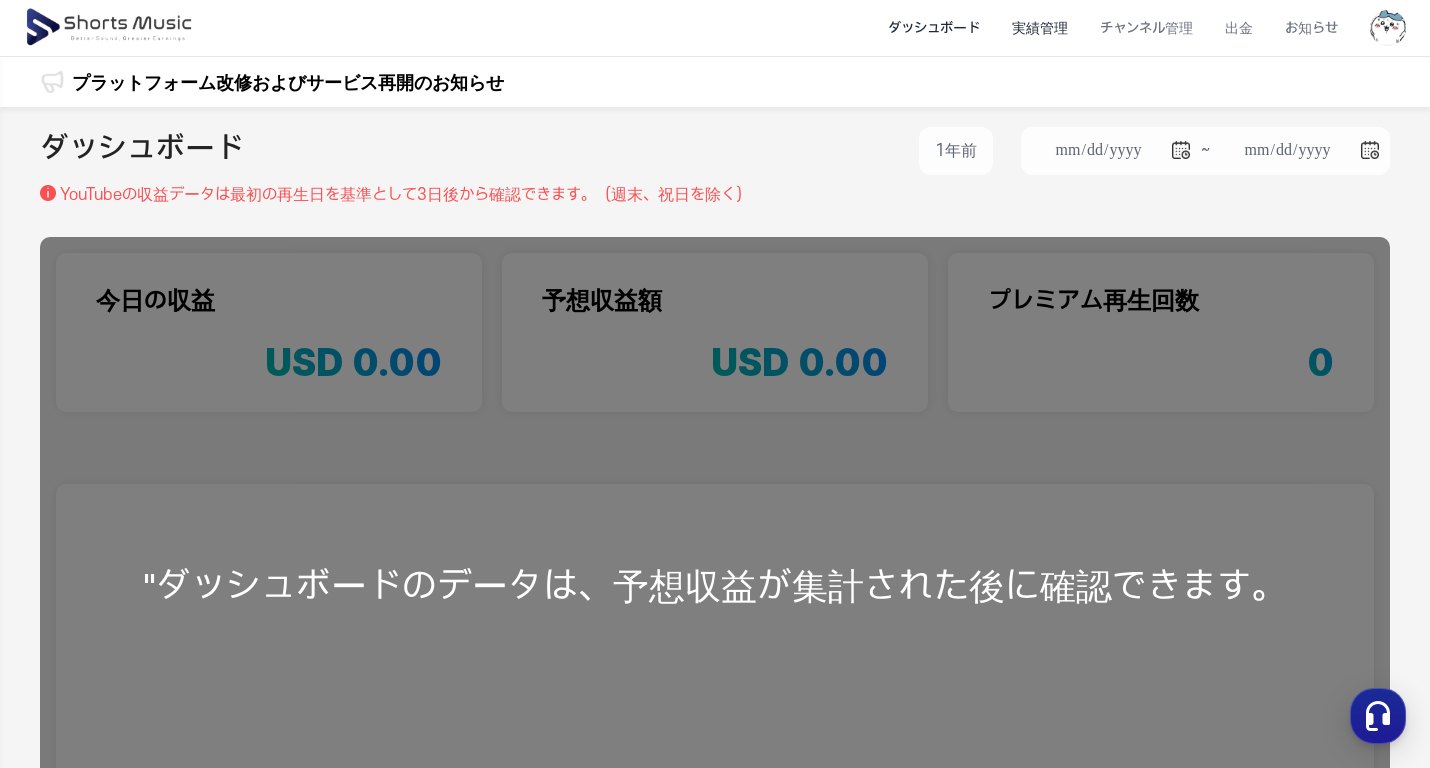 click on "実績管理" at bounding box center (1040, 28) 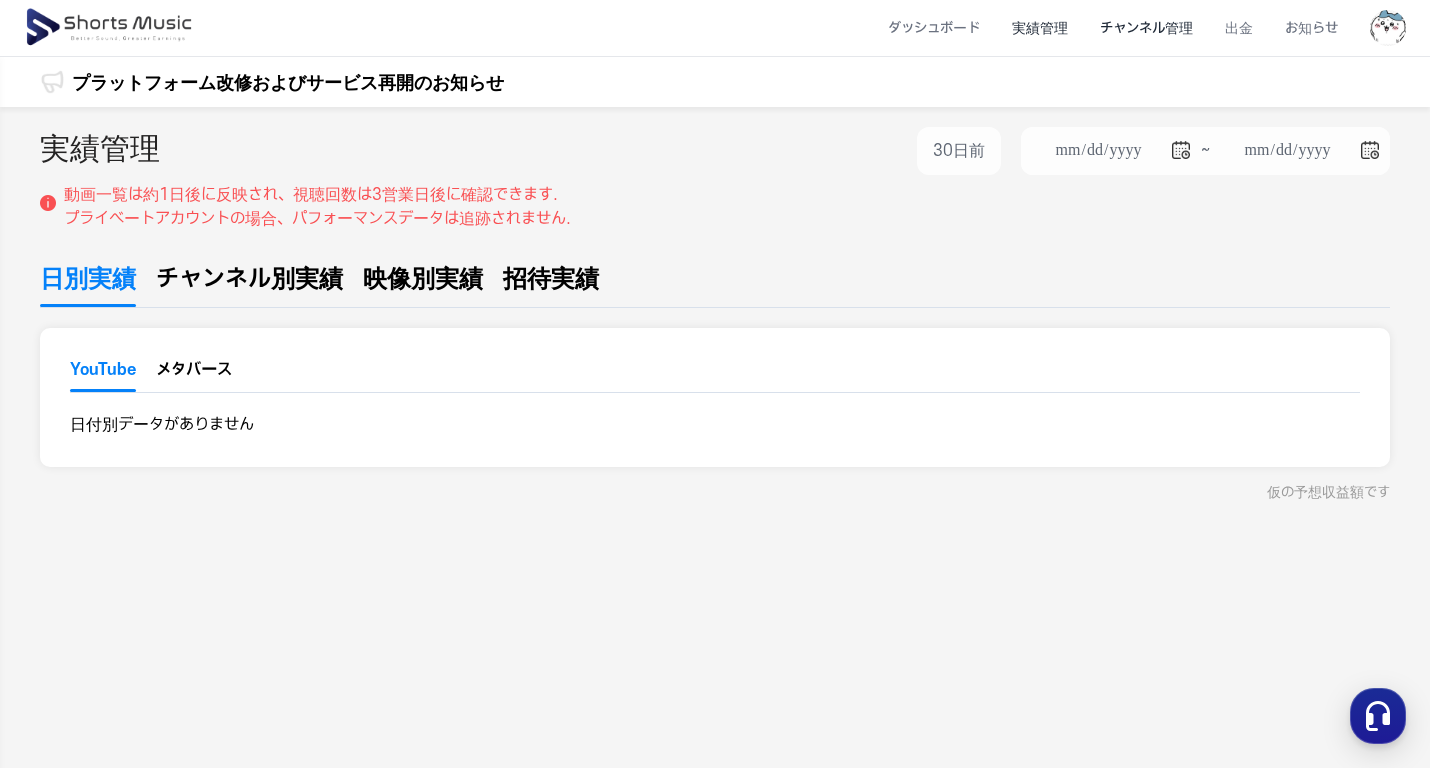 click on "チャンネル管理" at bounding box center (1146, 28) 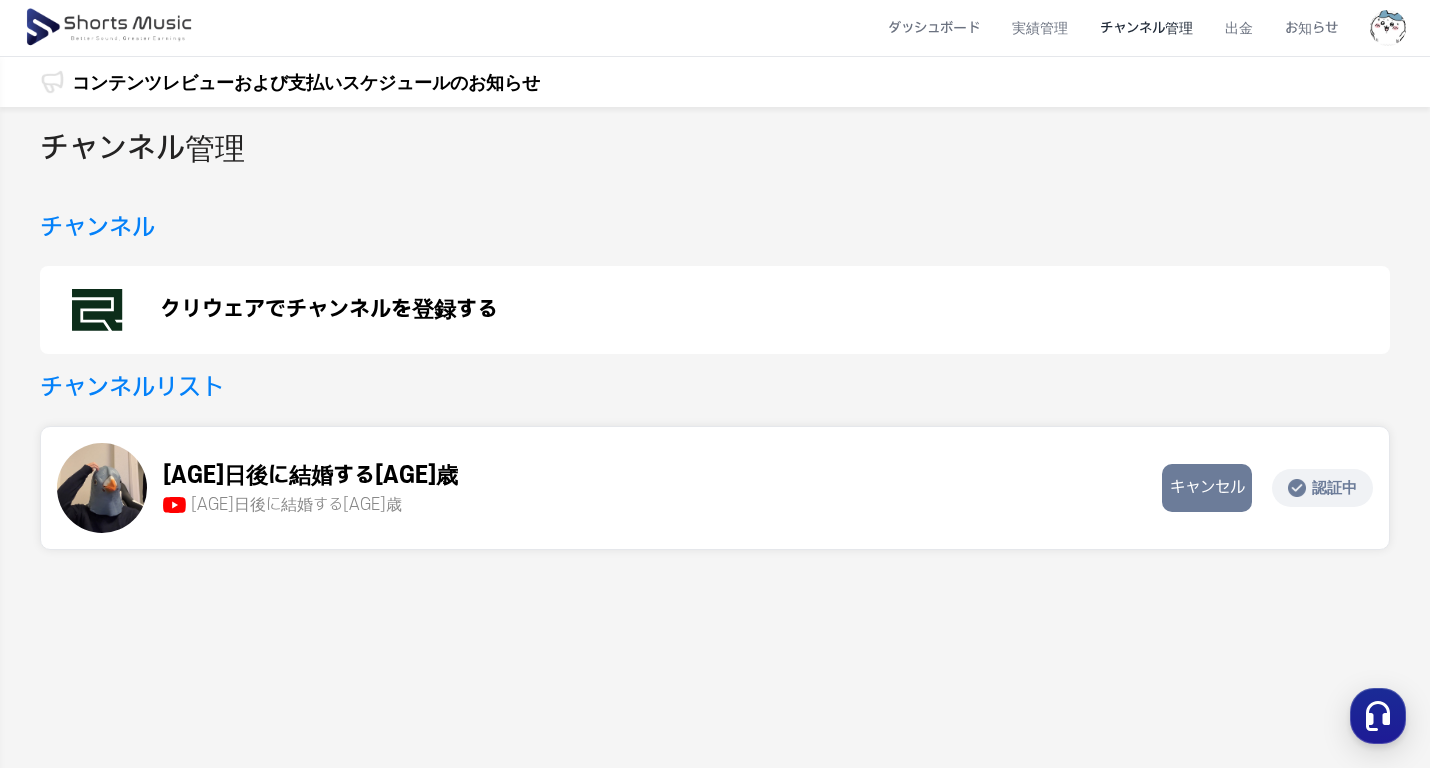 scroll, scrollTop: 1, scrollLeft: 6, axis: both 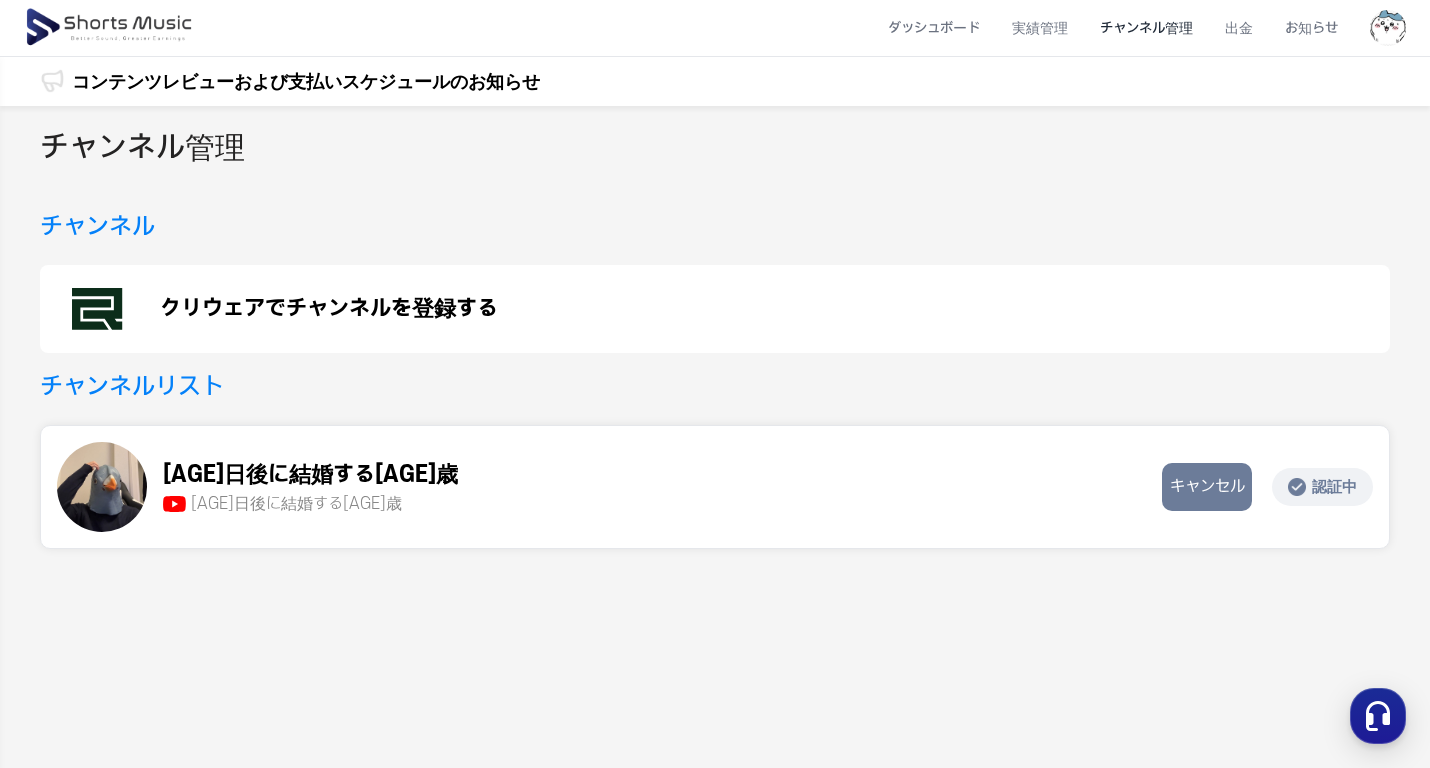 click on "認証中" at bounding box center (1322, 487) 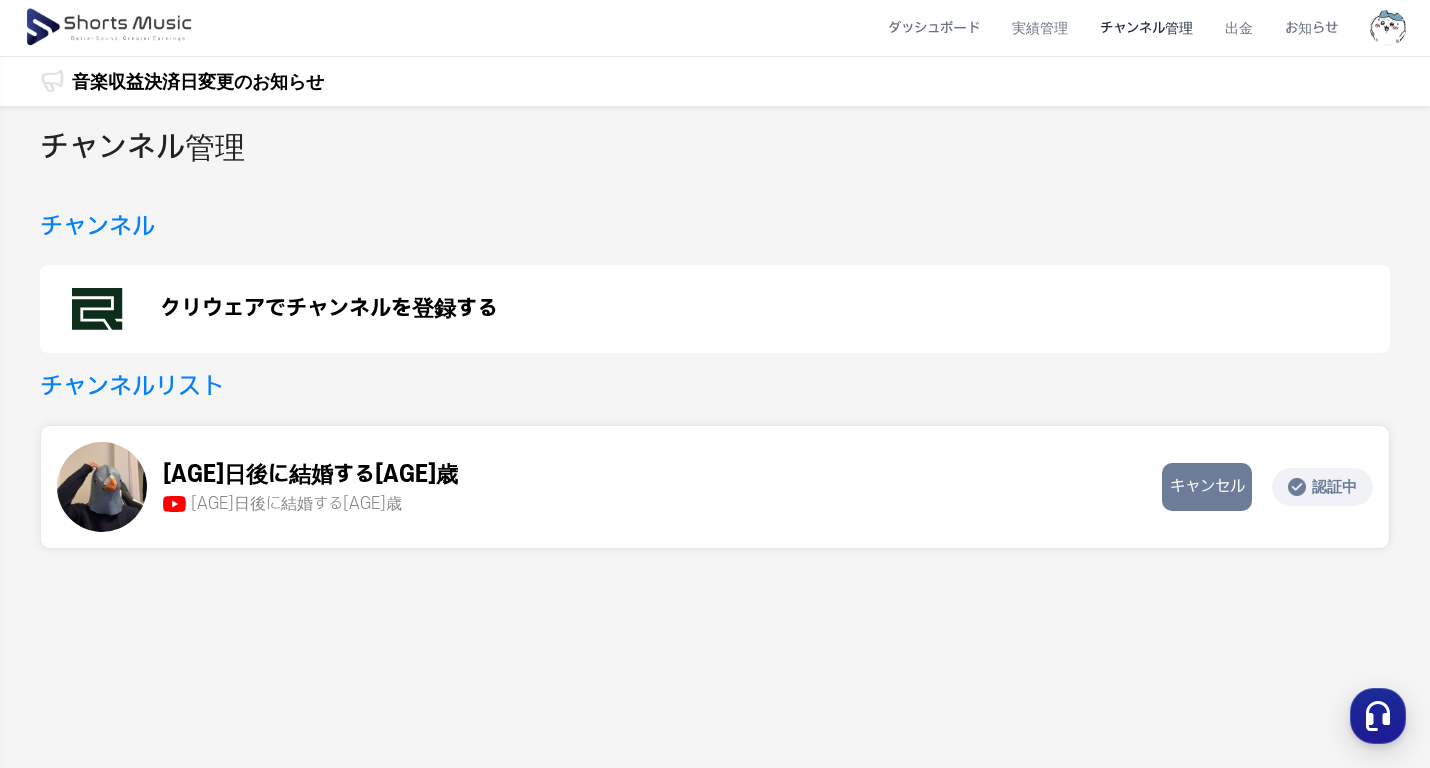 click on "365日後に結婚する36歳     365日後に結婚する36歳     365日後 ..." at bounding box center (601, 487) 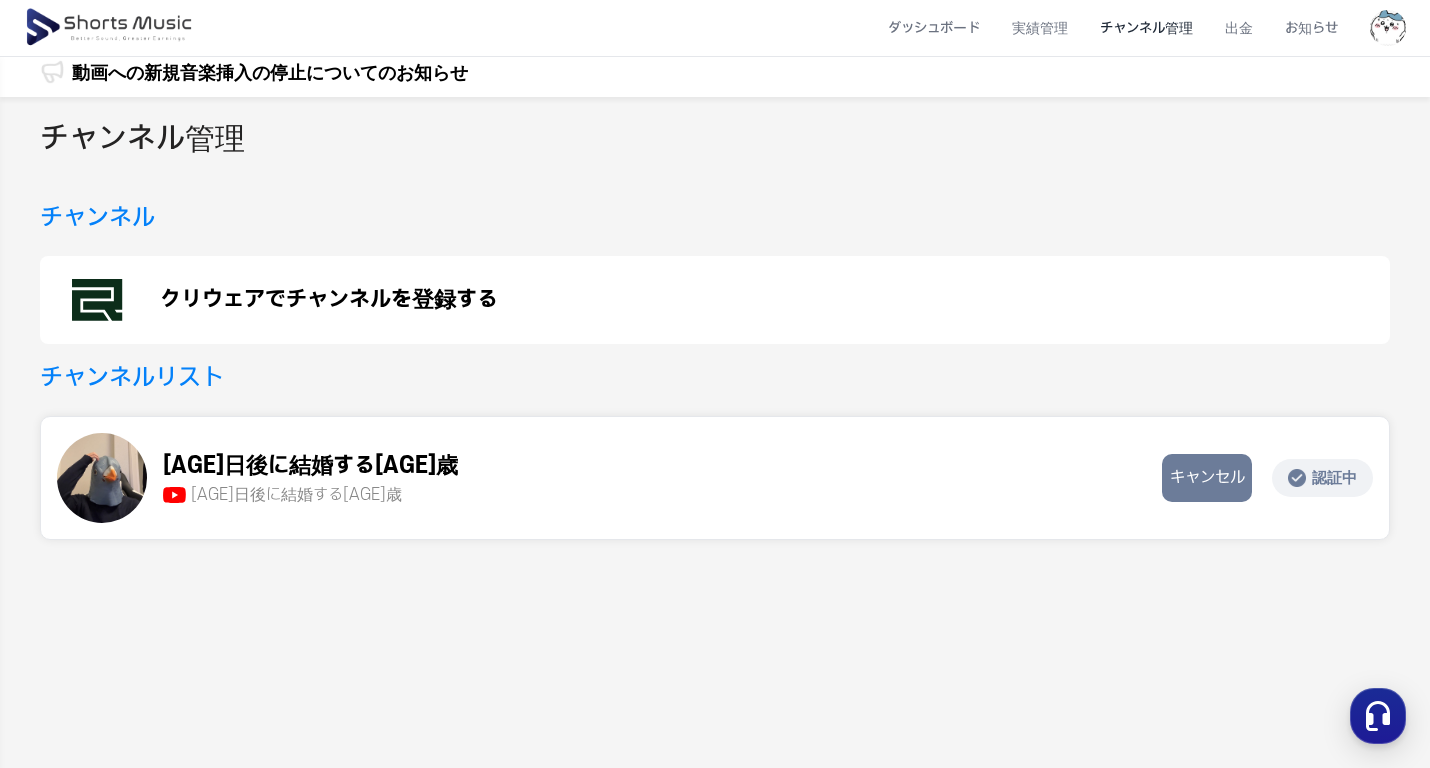 scroll, scrollTop: 0, scrollLeft: 10, axis: horizontal 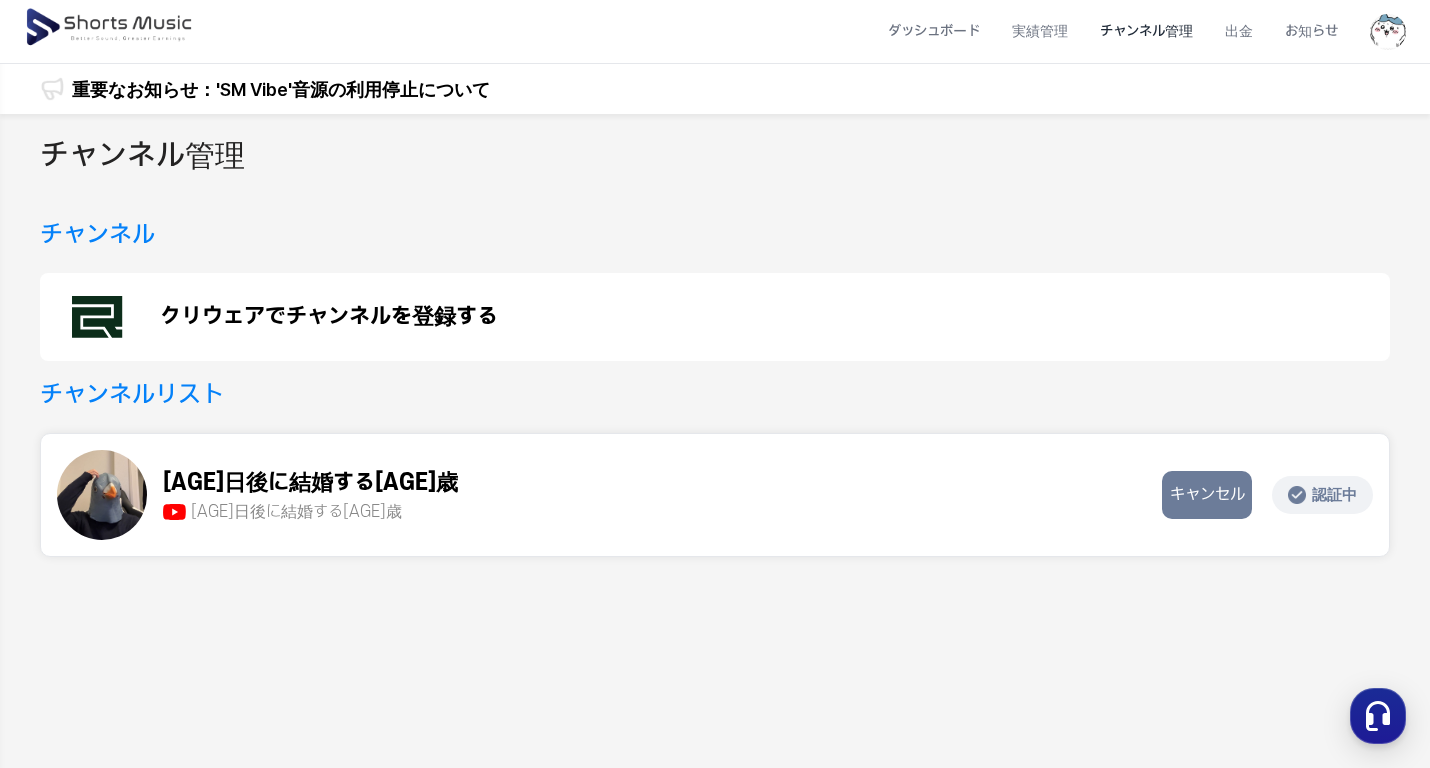 click on "重要なお知らせ：'SM Vibe'音源の利用停止について" at bounding box center (281, 89) 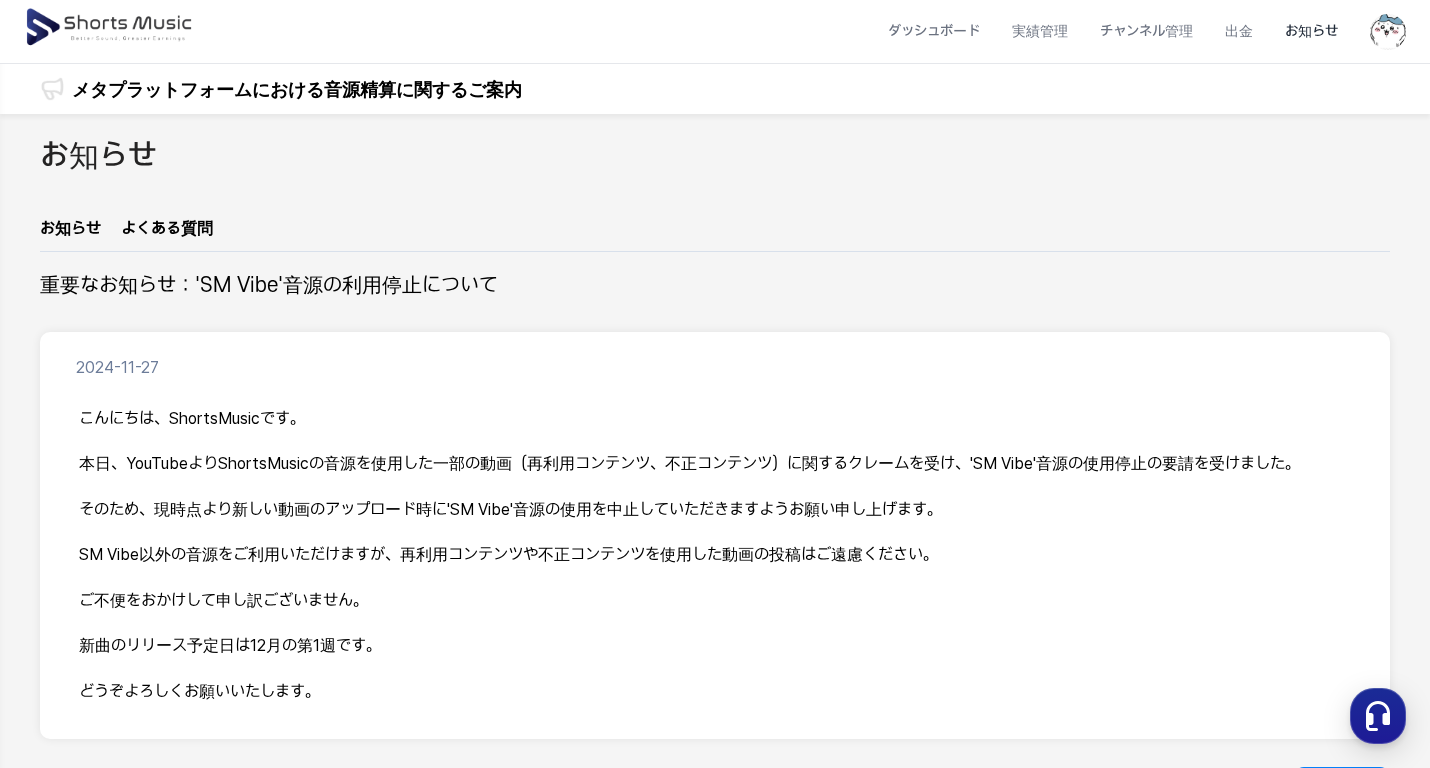 scroll, scrollTop: 302, scrollLeft: 0, axis: vertical 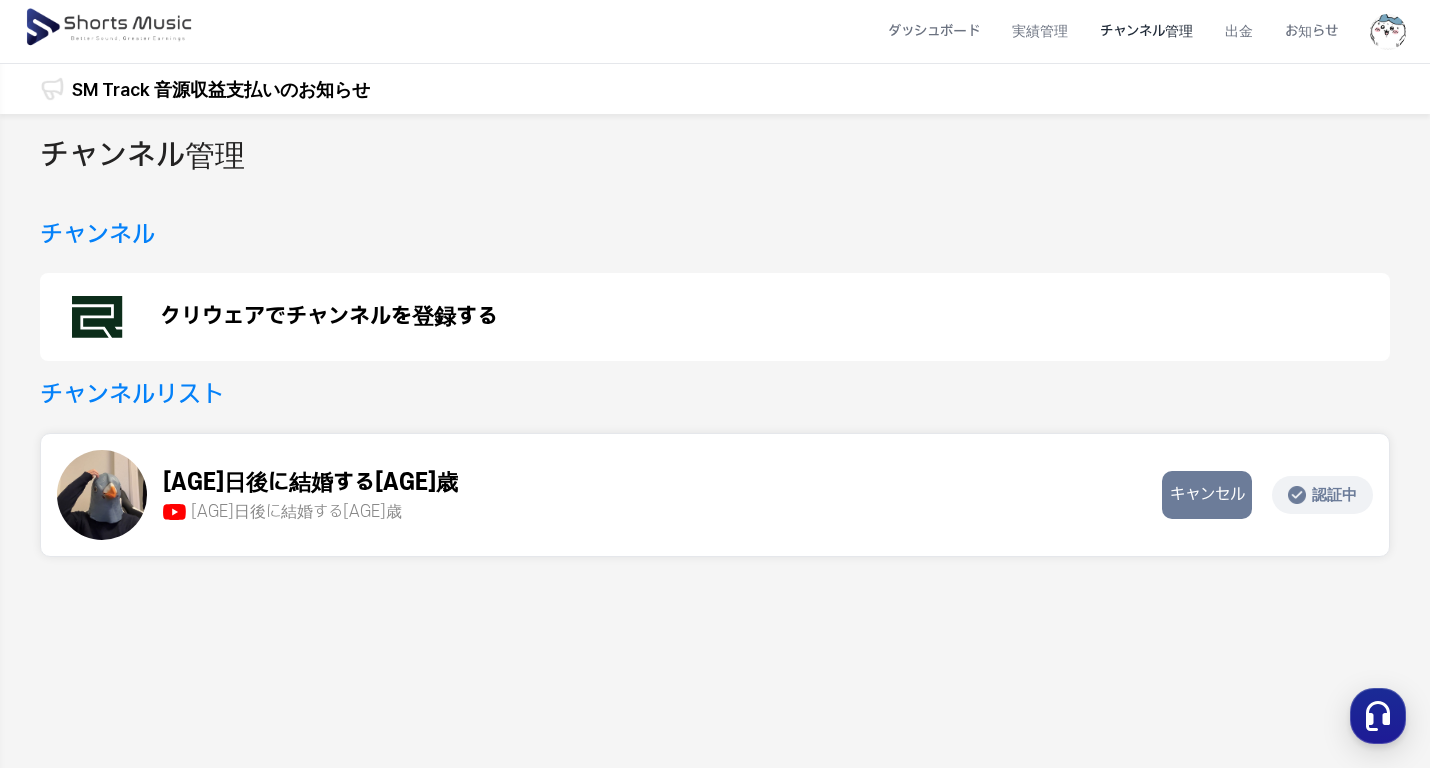 click on "365日後に結婚する36歳     365日後に結婚する36歳     365日後 ..." at bounding box center [601, 495] 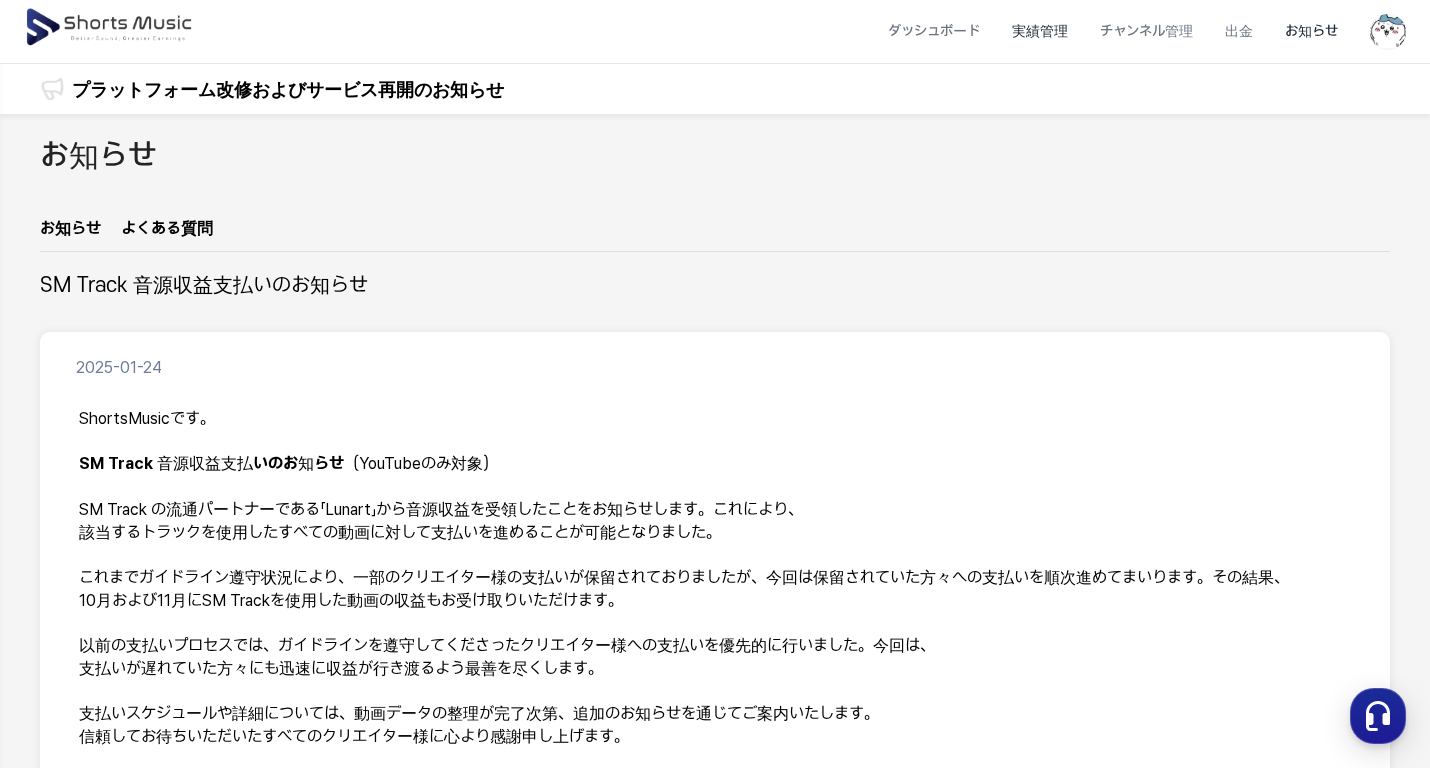 click on "実績管理" at bounding box center (1040, 31) 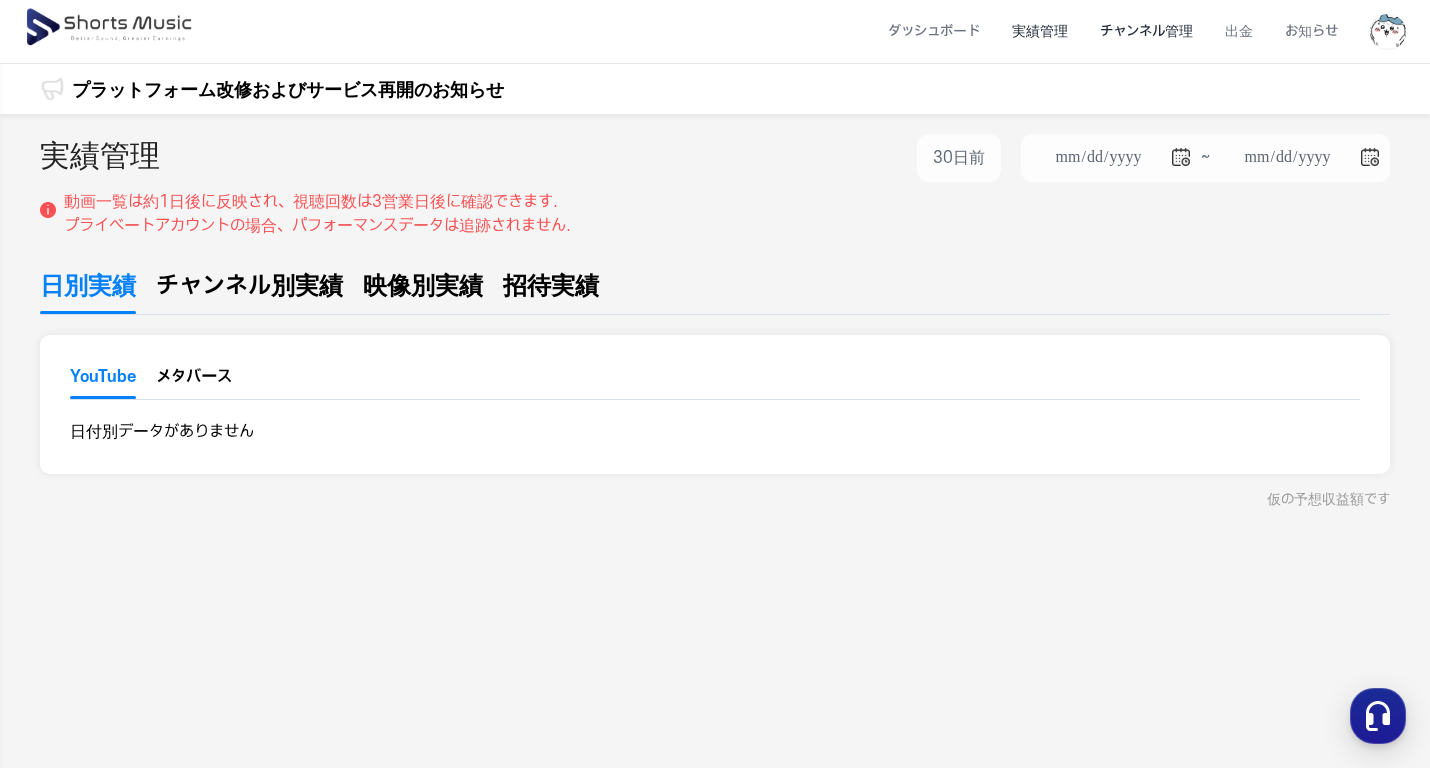 click on "チャンネル管理" at bounding box center [1146, 31] 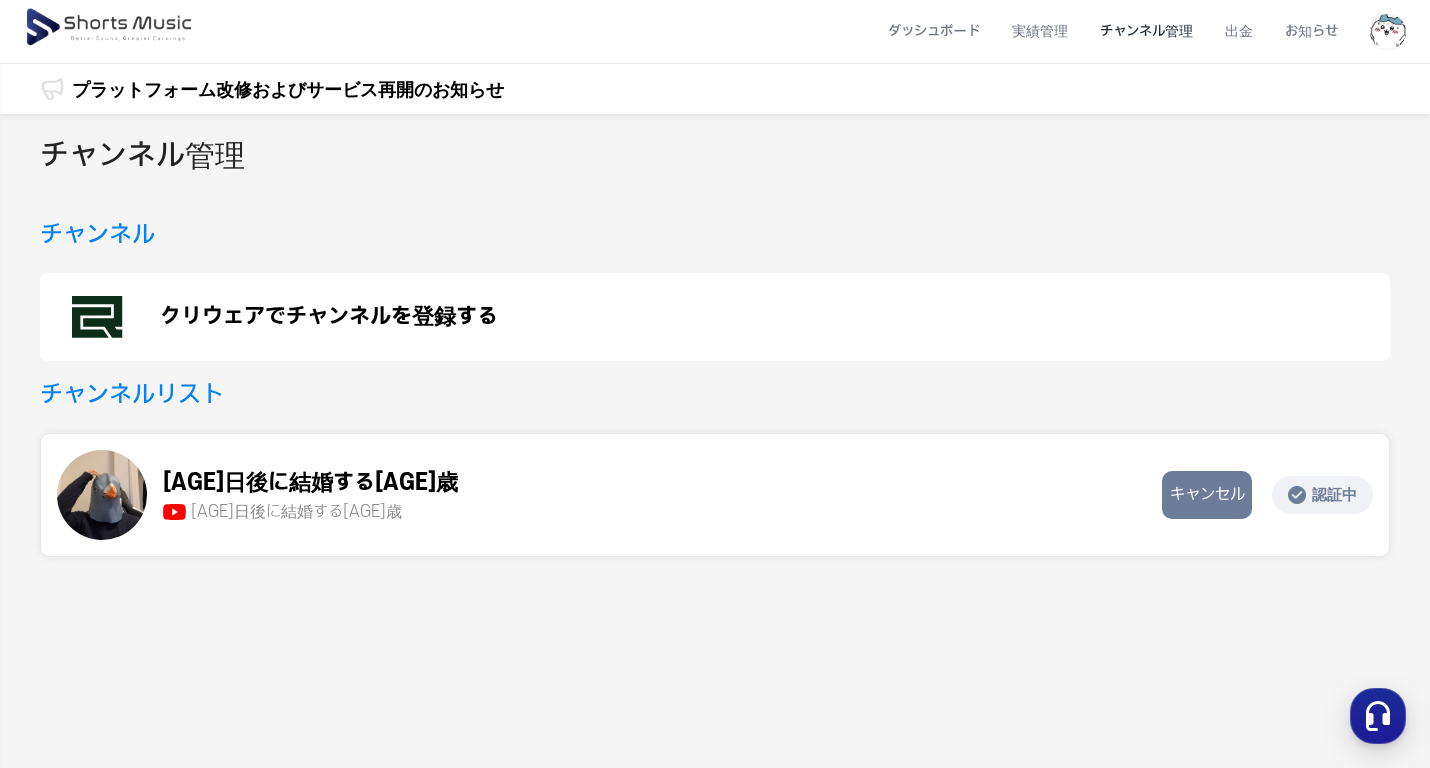 click on "365日後に結婚する36歳     365日後に結婚する36歳     365日後 ..." at bounding box center [601, 495] 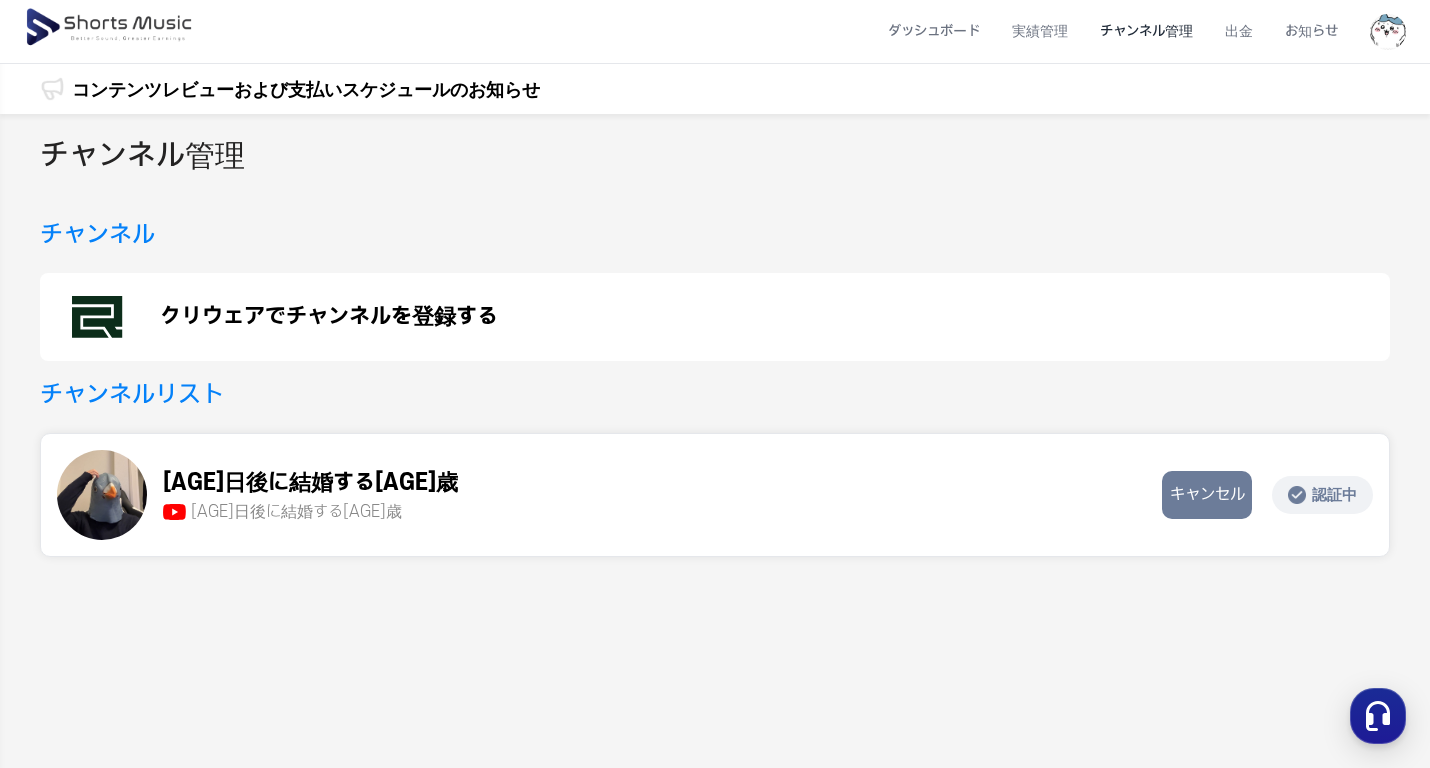 click at bounding box center [110, 28] 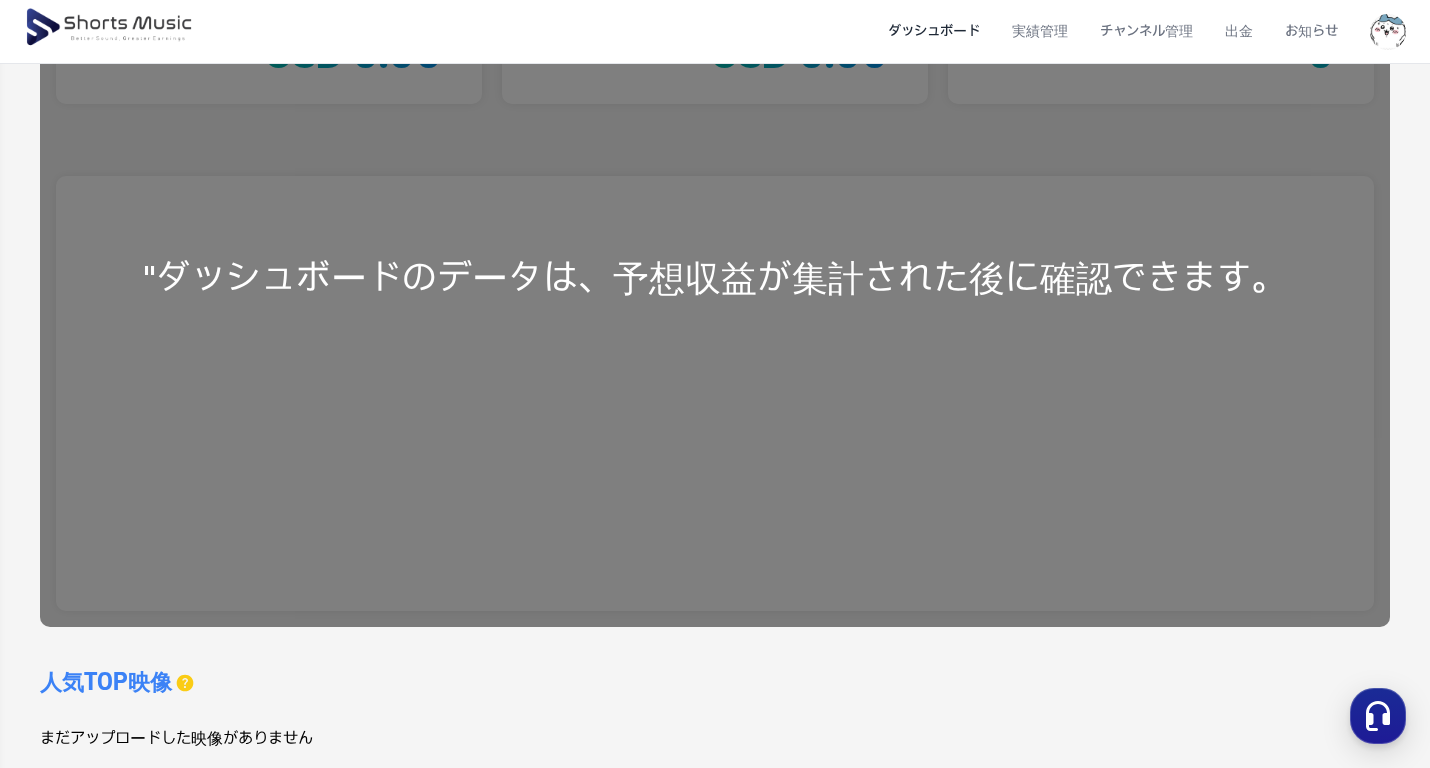 scroll, scrollTop: 454, scrollLeft: 0, axis: vertical 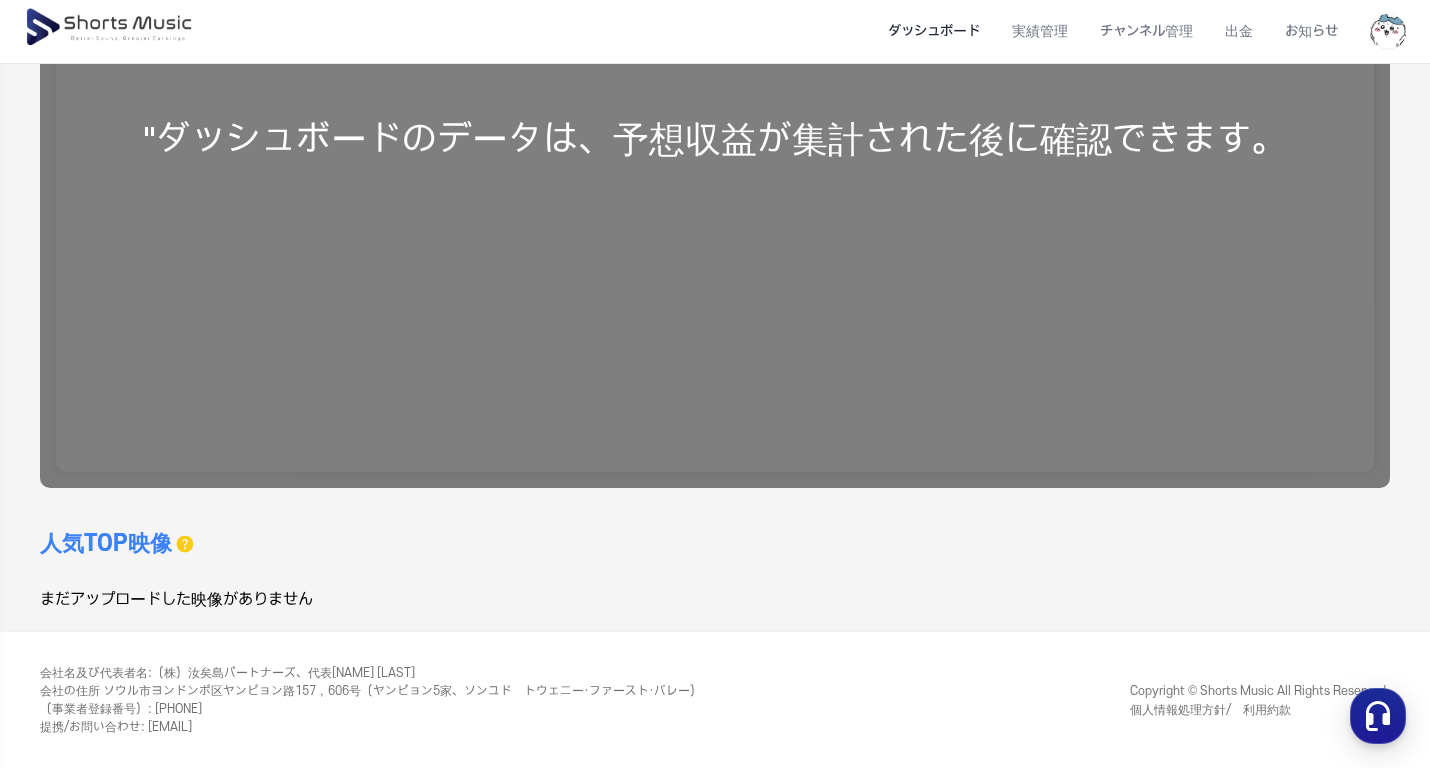 click on "まだアップロードした映像がありません" at bounding box center [377, 600] 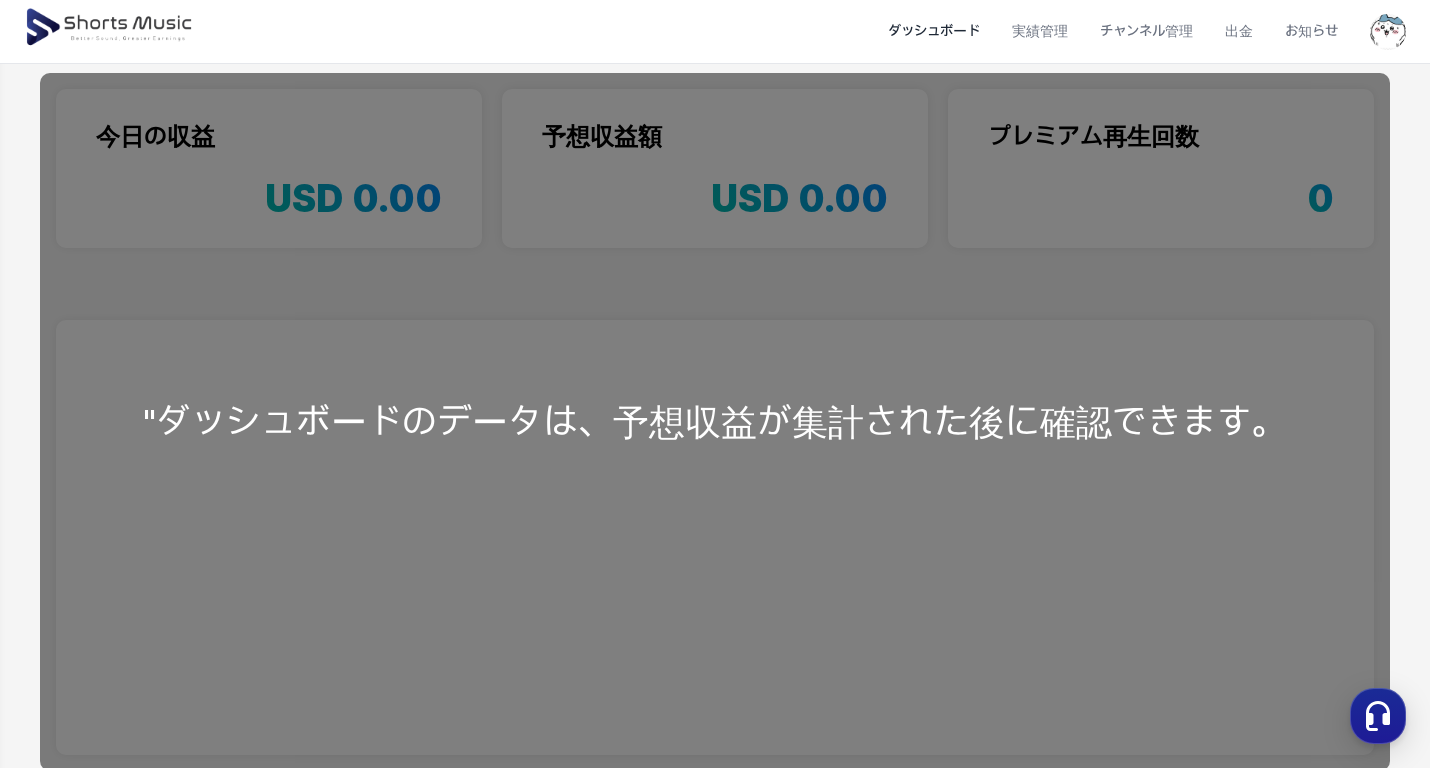 scroll, scrollTop: 0, scrollLeft: 0, axis: both 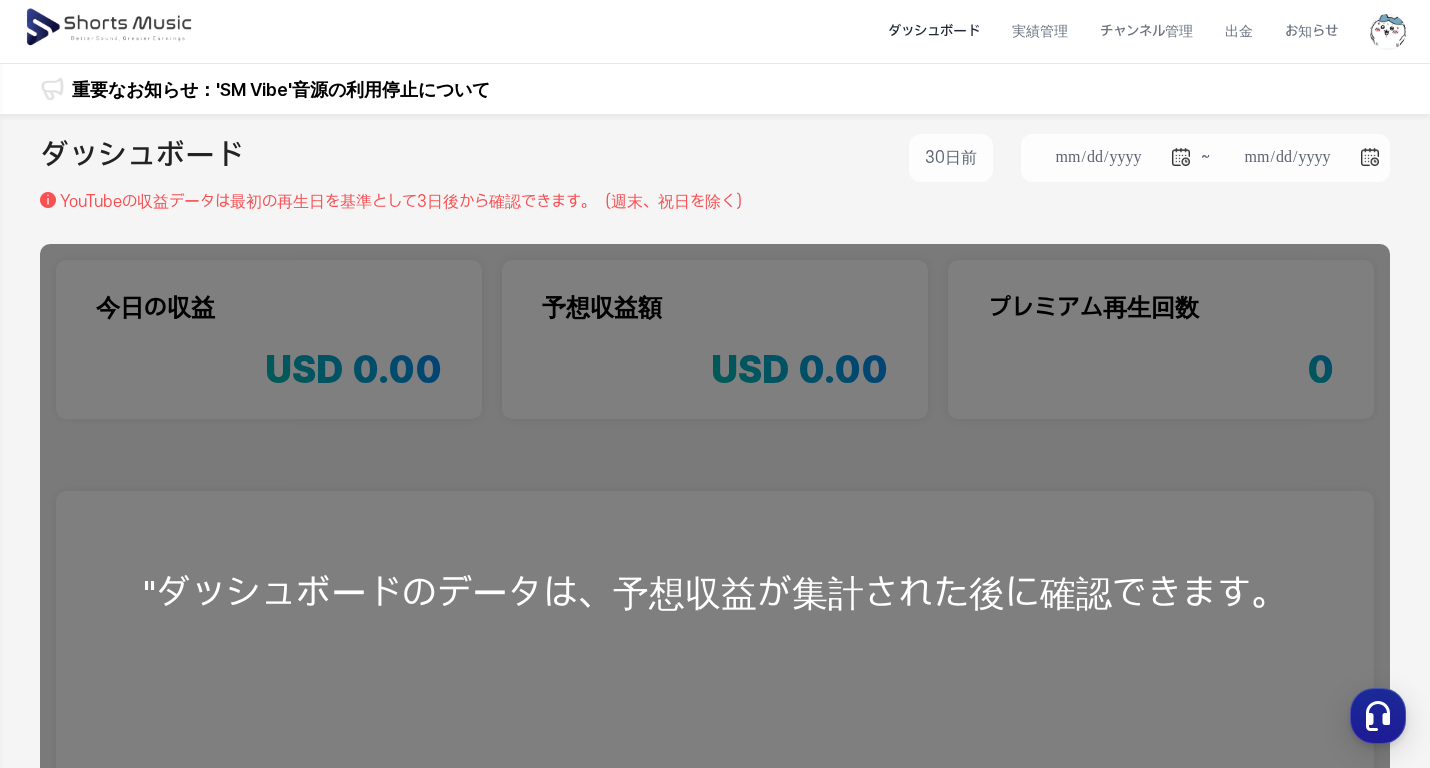 click at bounding box center (1388, 32) 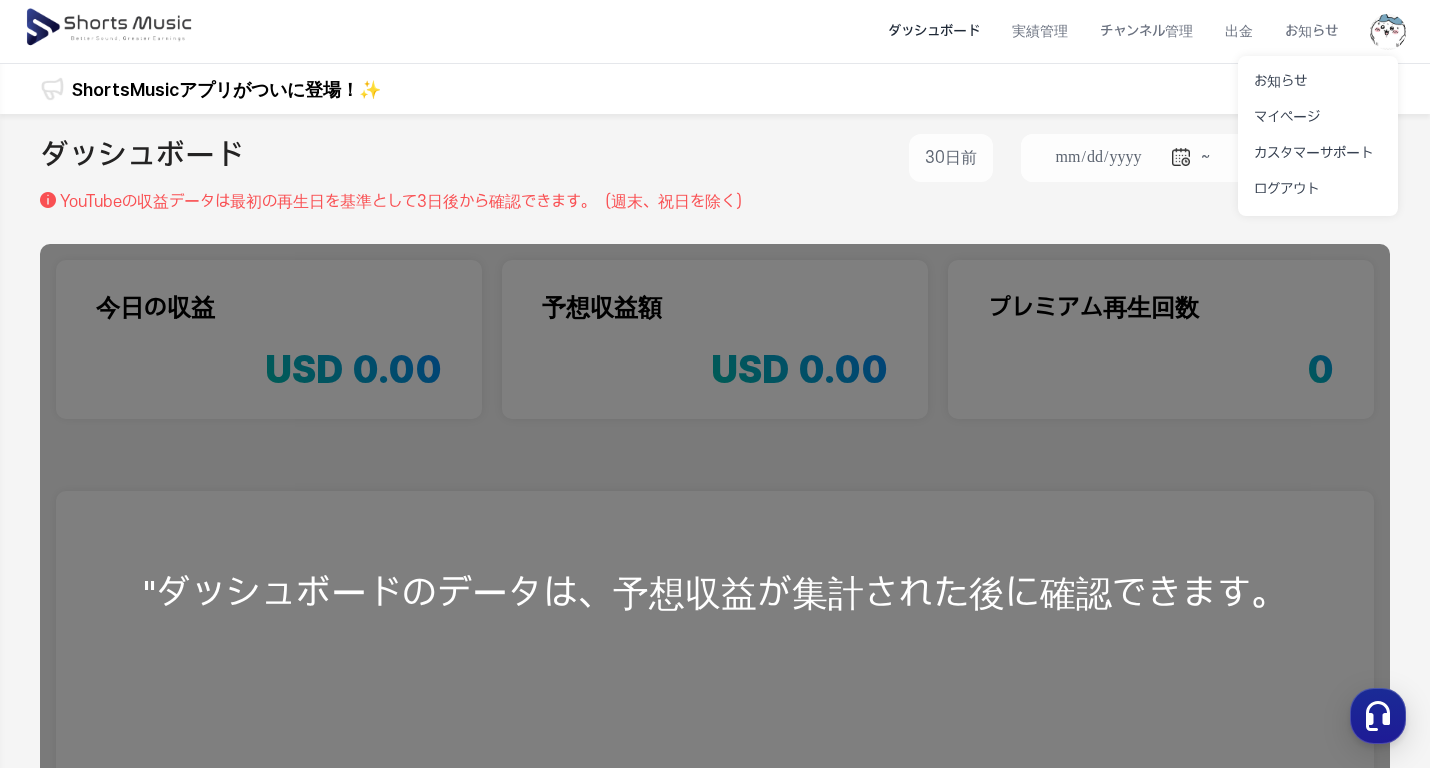 click at bounding box center [715, 384] 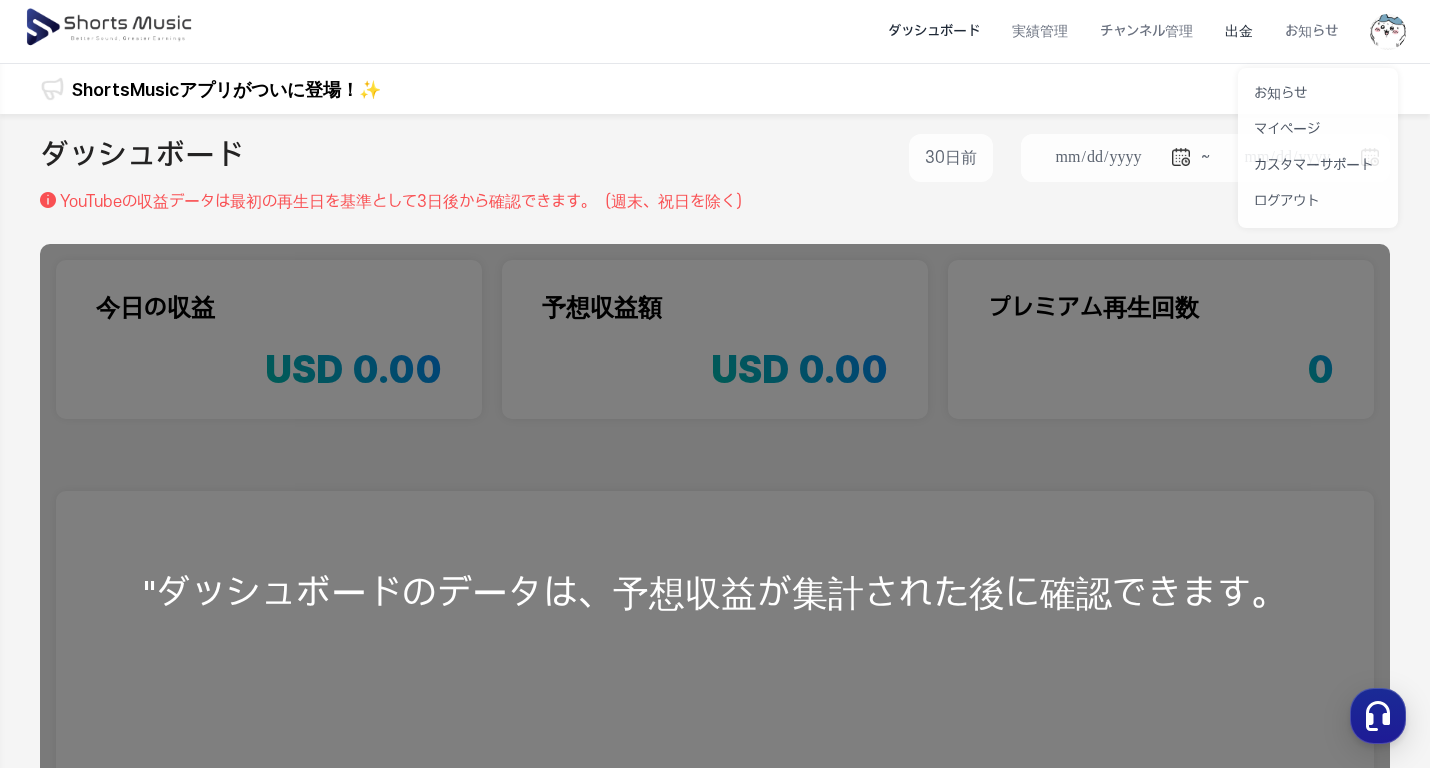 click on "出金" at bounding box center [1239, 31] 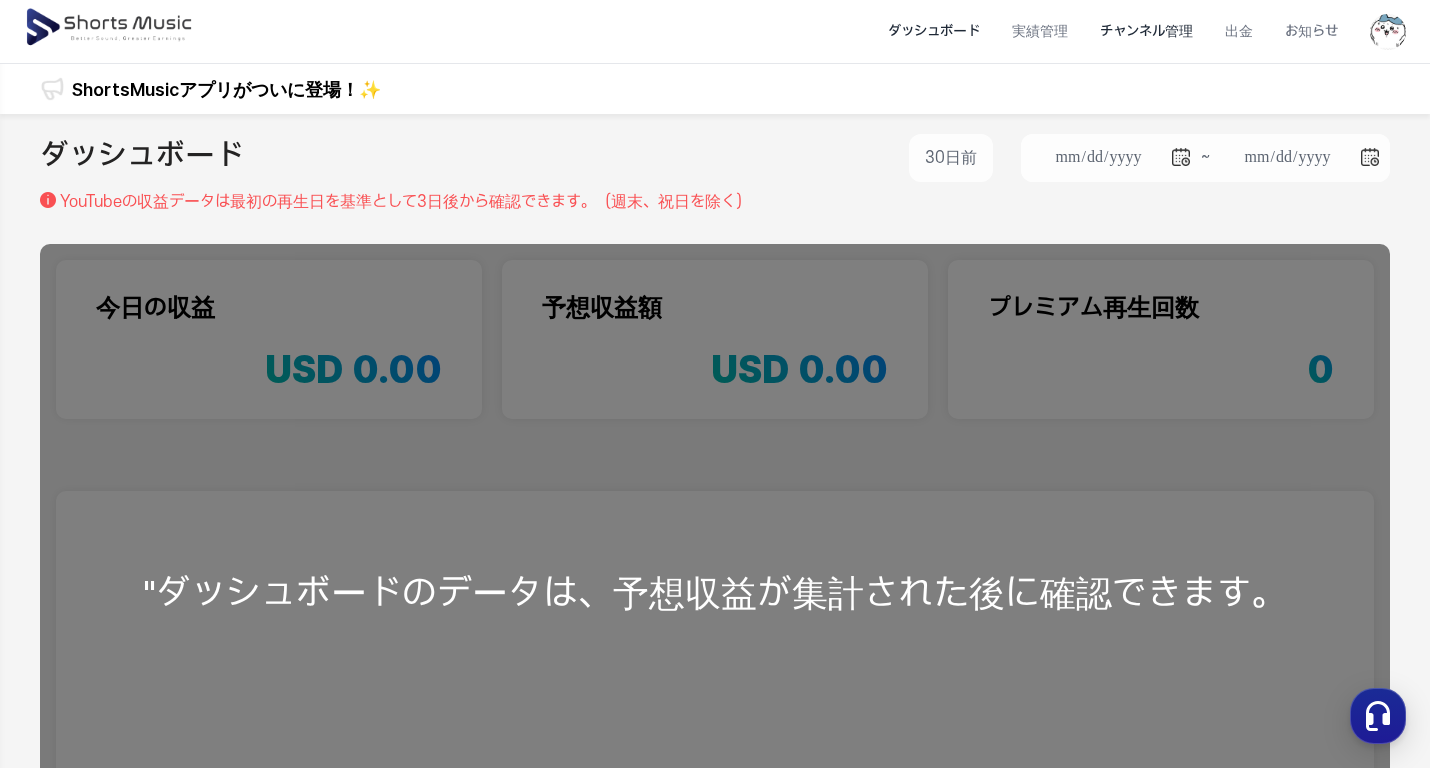 click on "チャンネル管理" at bounding box center (1146, 31) 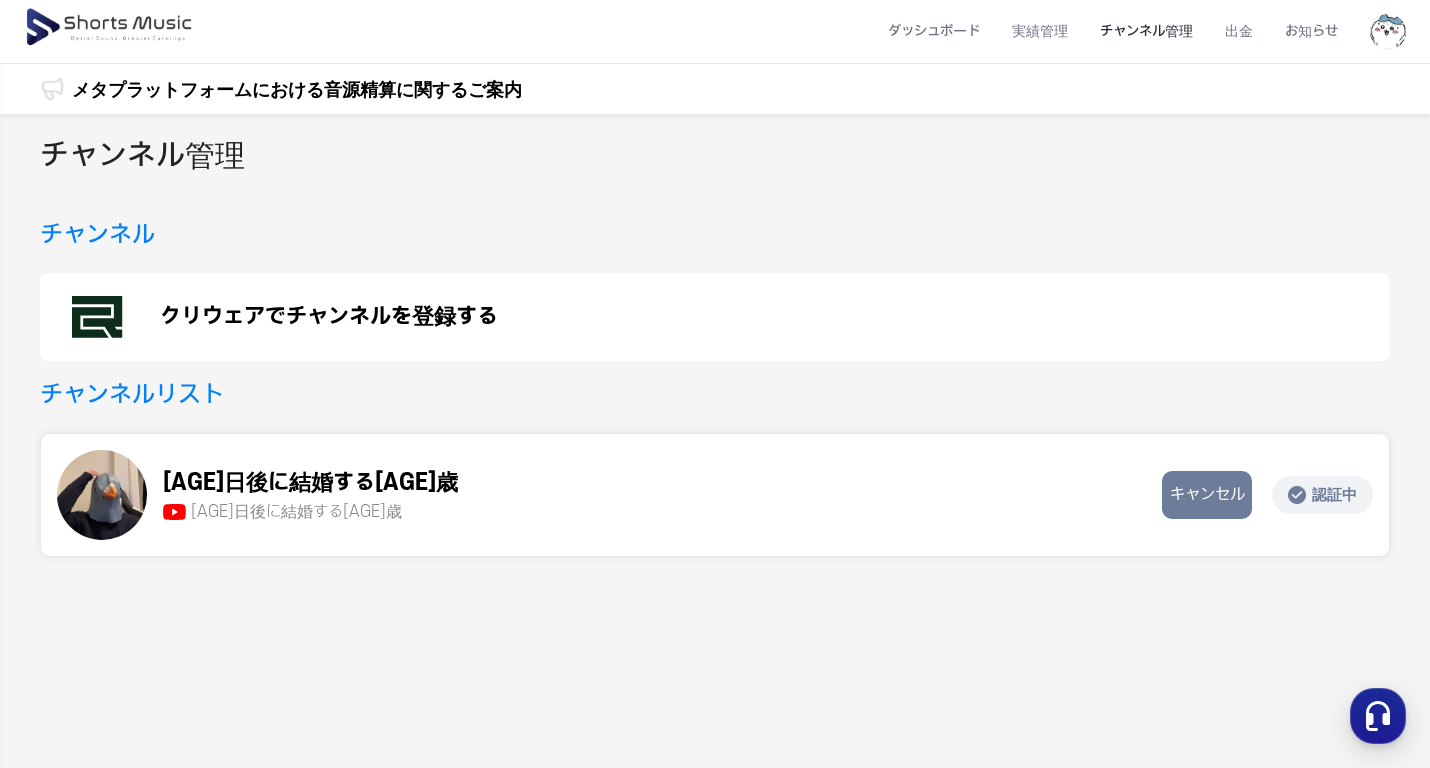 drag, startPoint x: 246, startPoint y: 28, endPoint x: 133, endPoint y: 31, distance: 113.03982 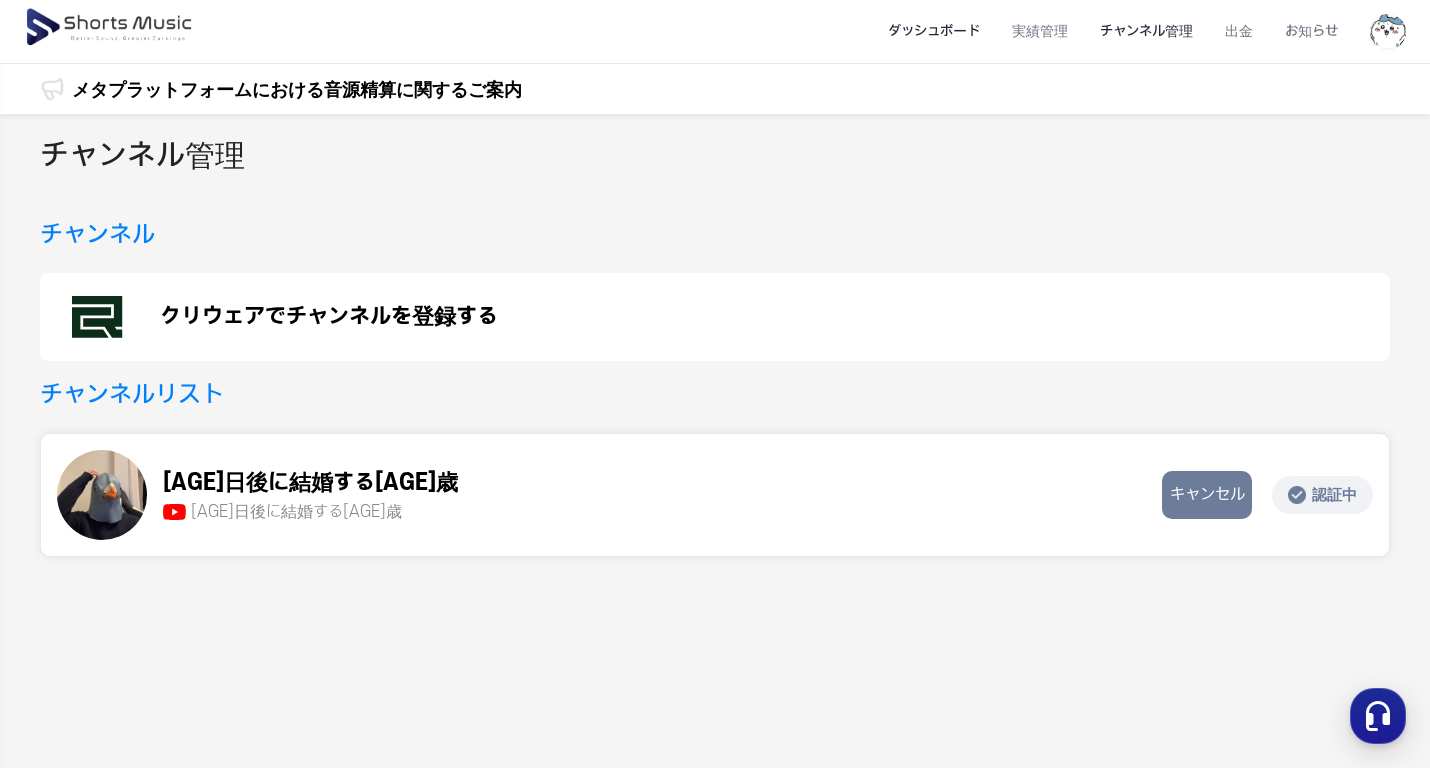 click on "ダッシュボード" at bounding box center (934, 31) 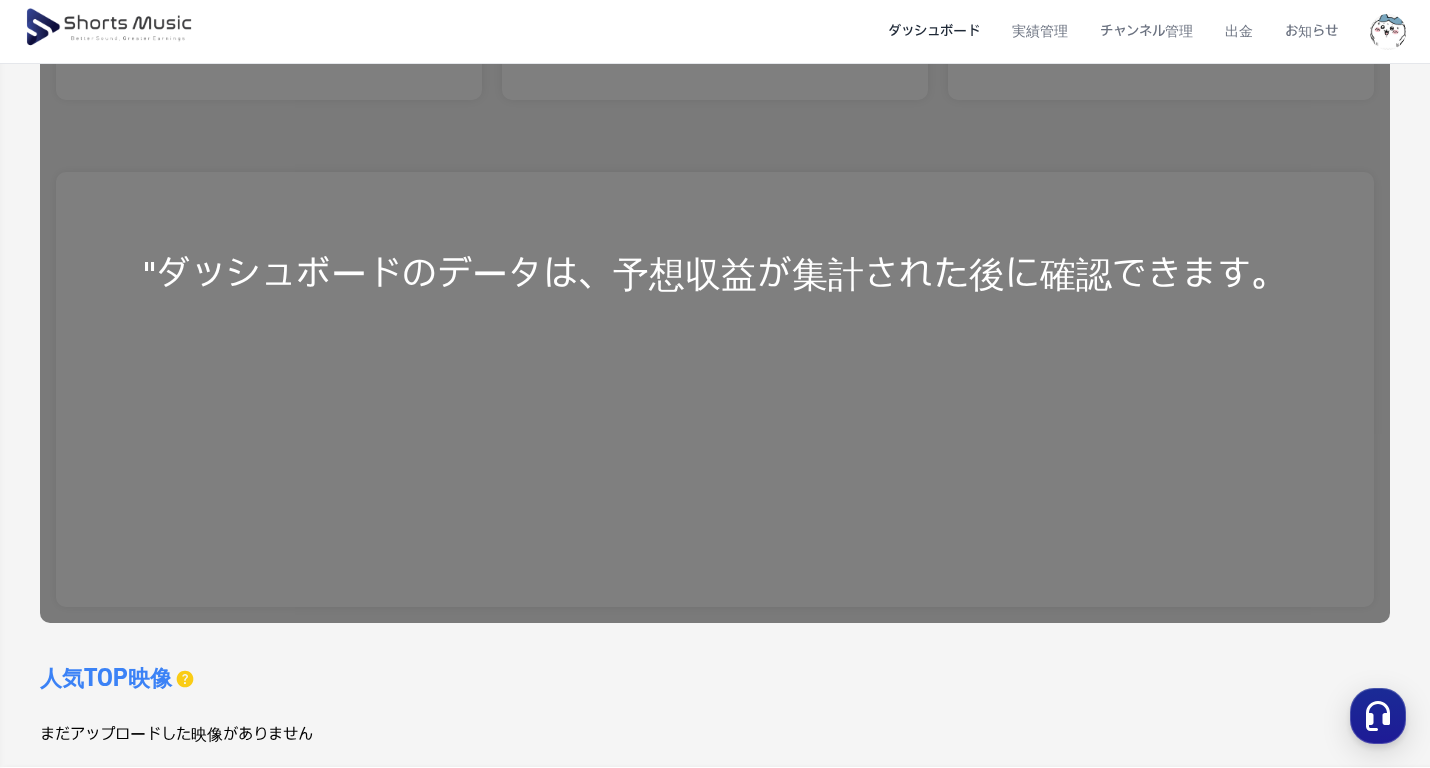 scroll, scrollTop: 0, scrollLeft: 0, axis: both 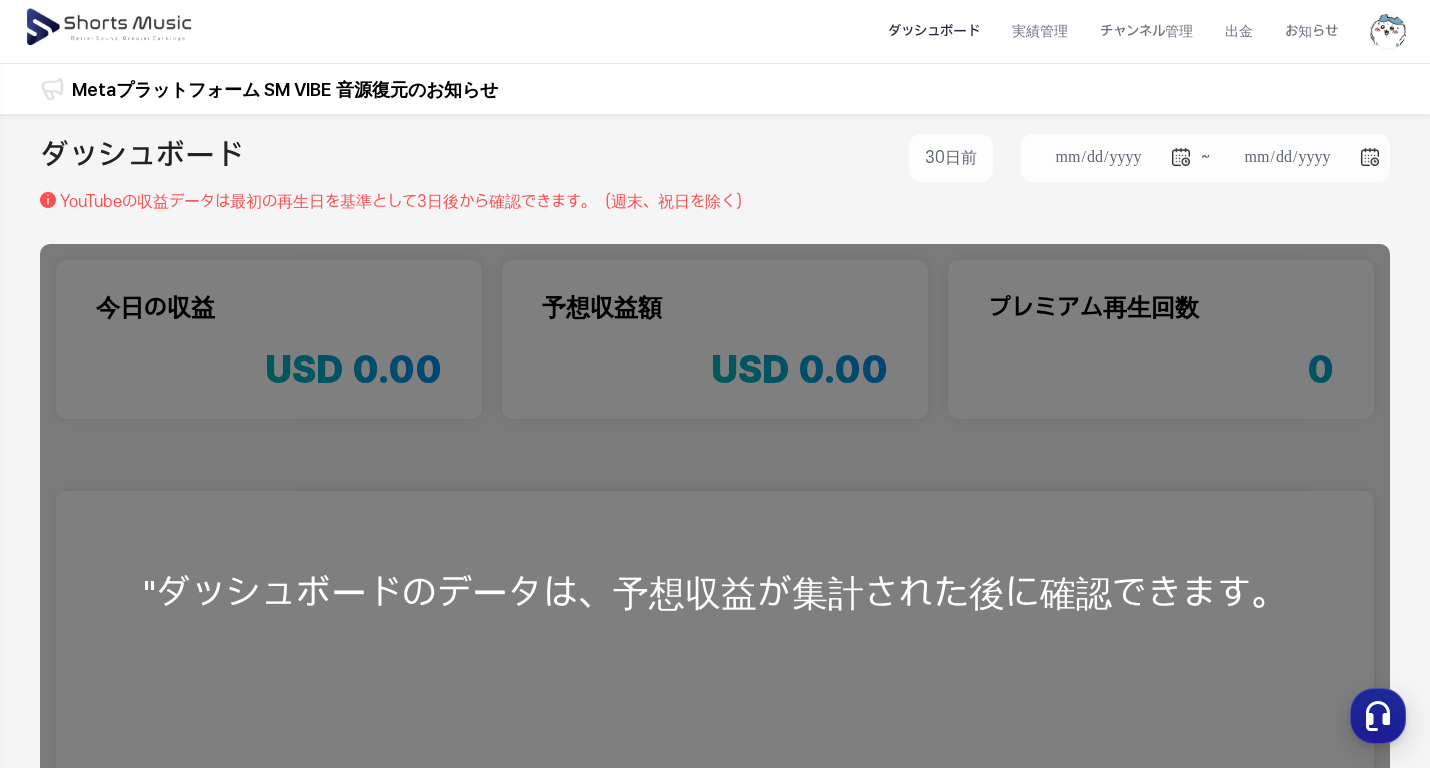 click on "**********" at bounding box center (715, 162) 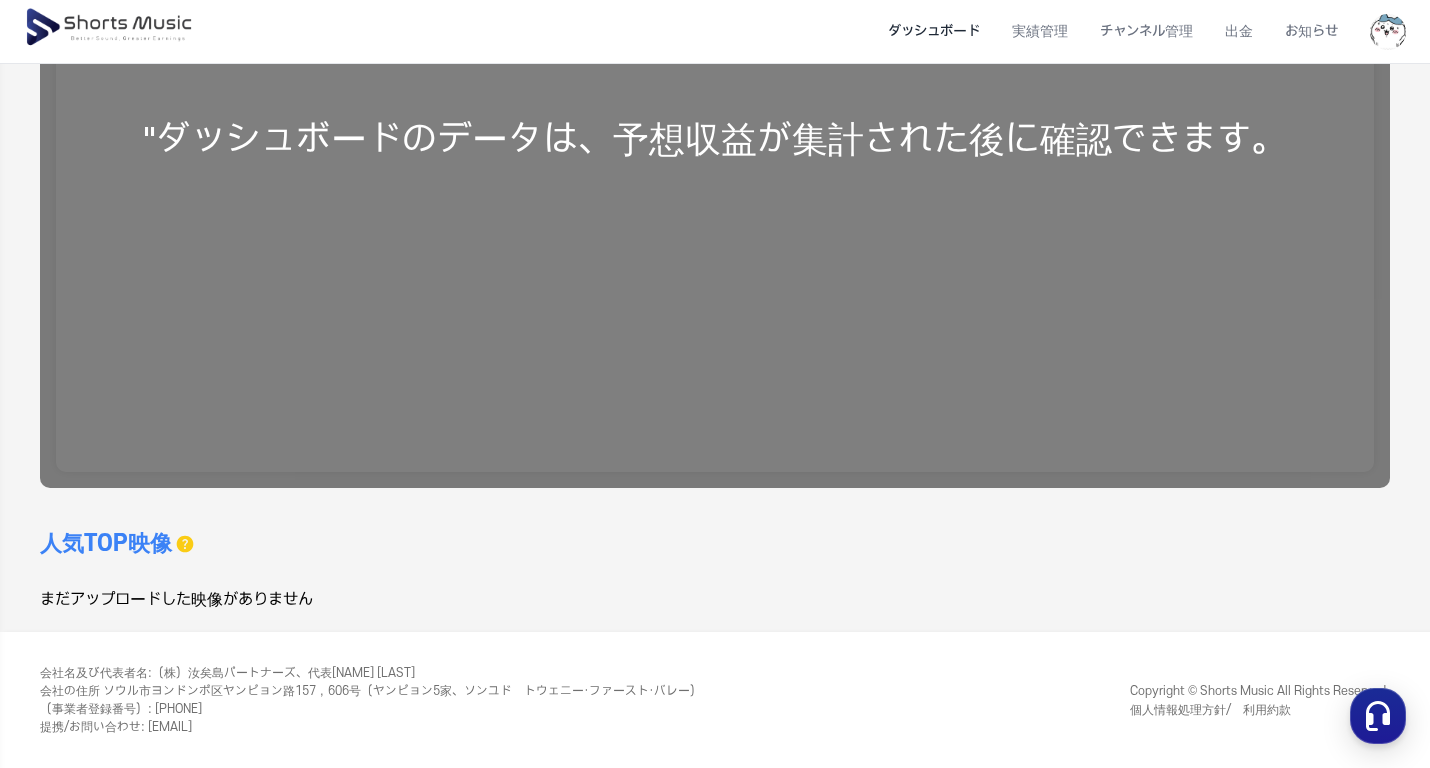 scroll, scrollTop: 0, scrollLeft: 0, axis: both 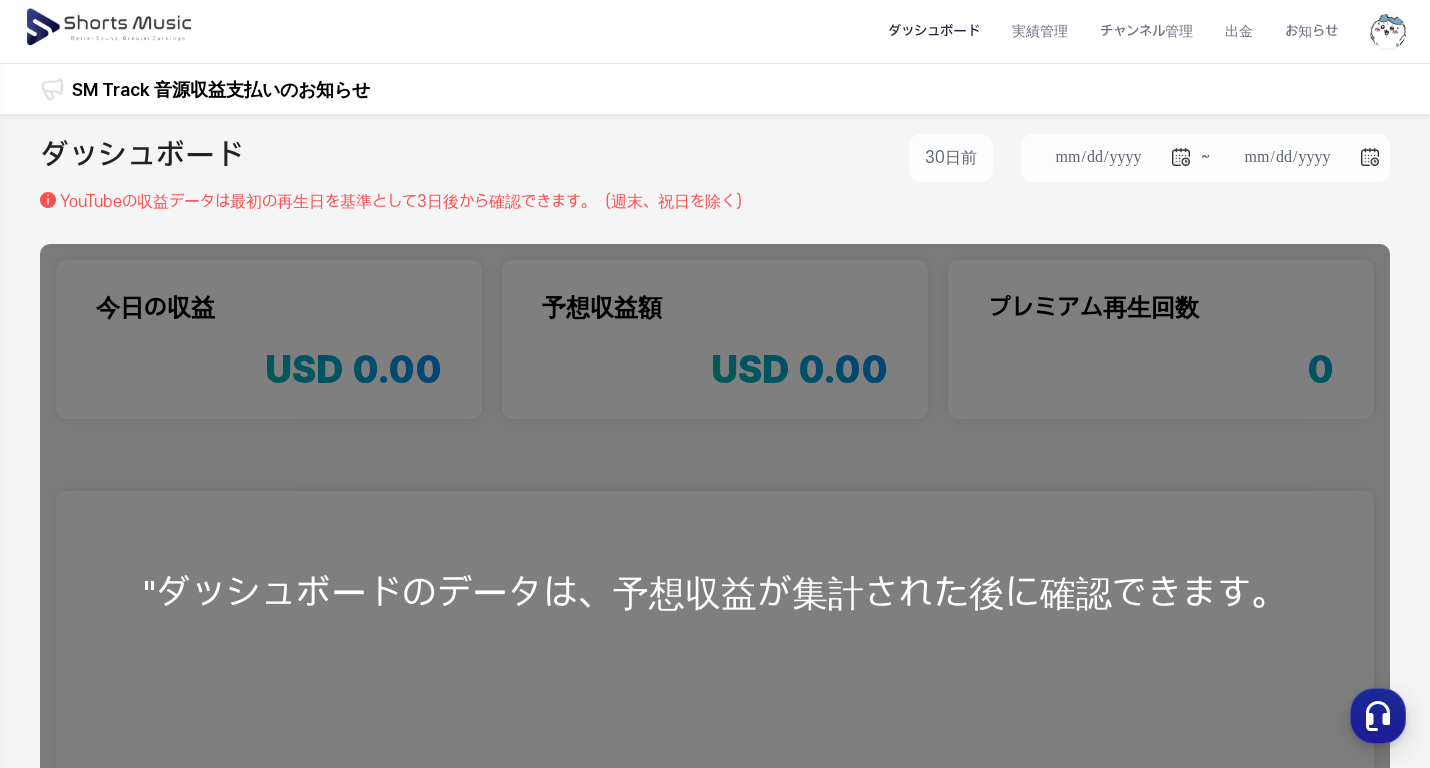 click on "ダッシュボード" at bounding box center [934, 31] 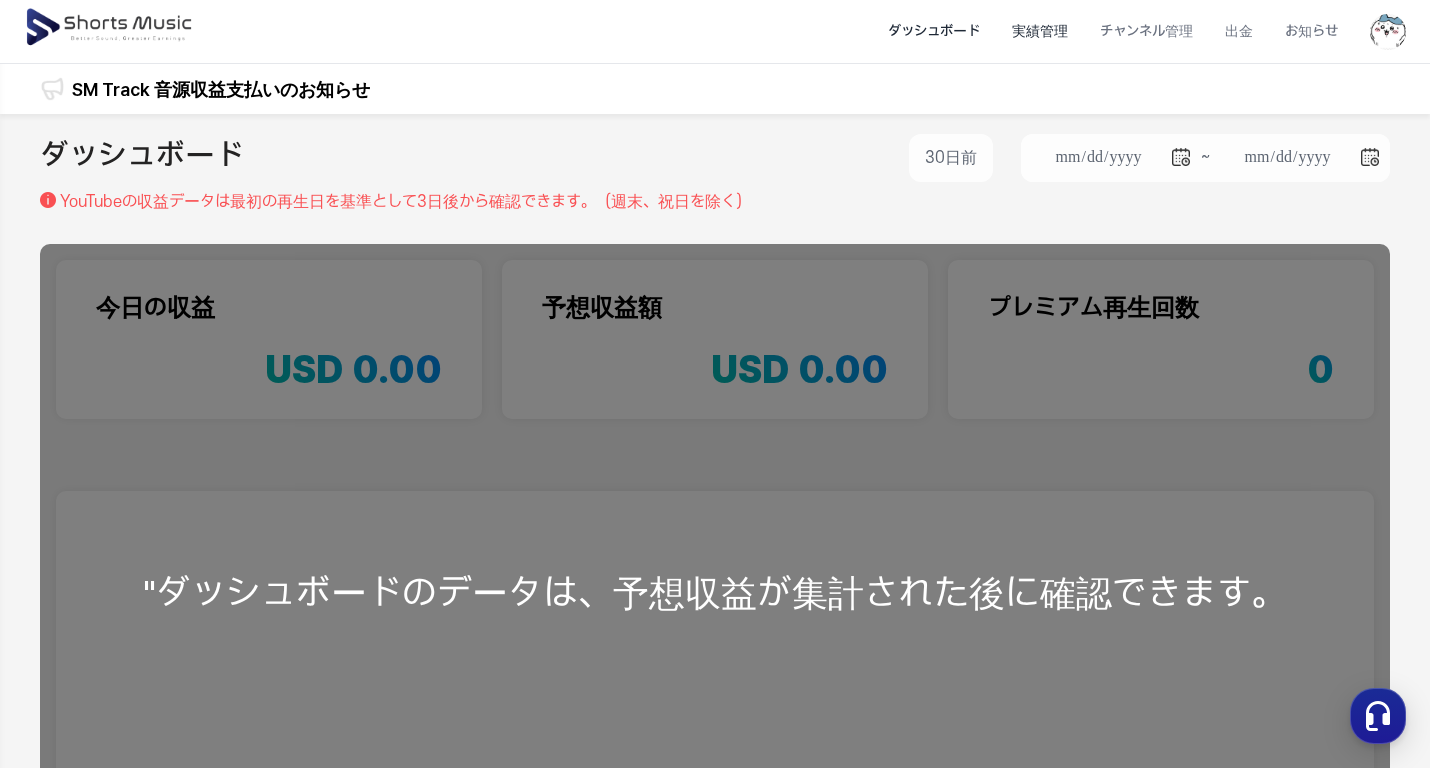 click on "実績管理" at bounding box center [1040, 31] 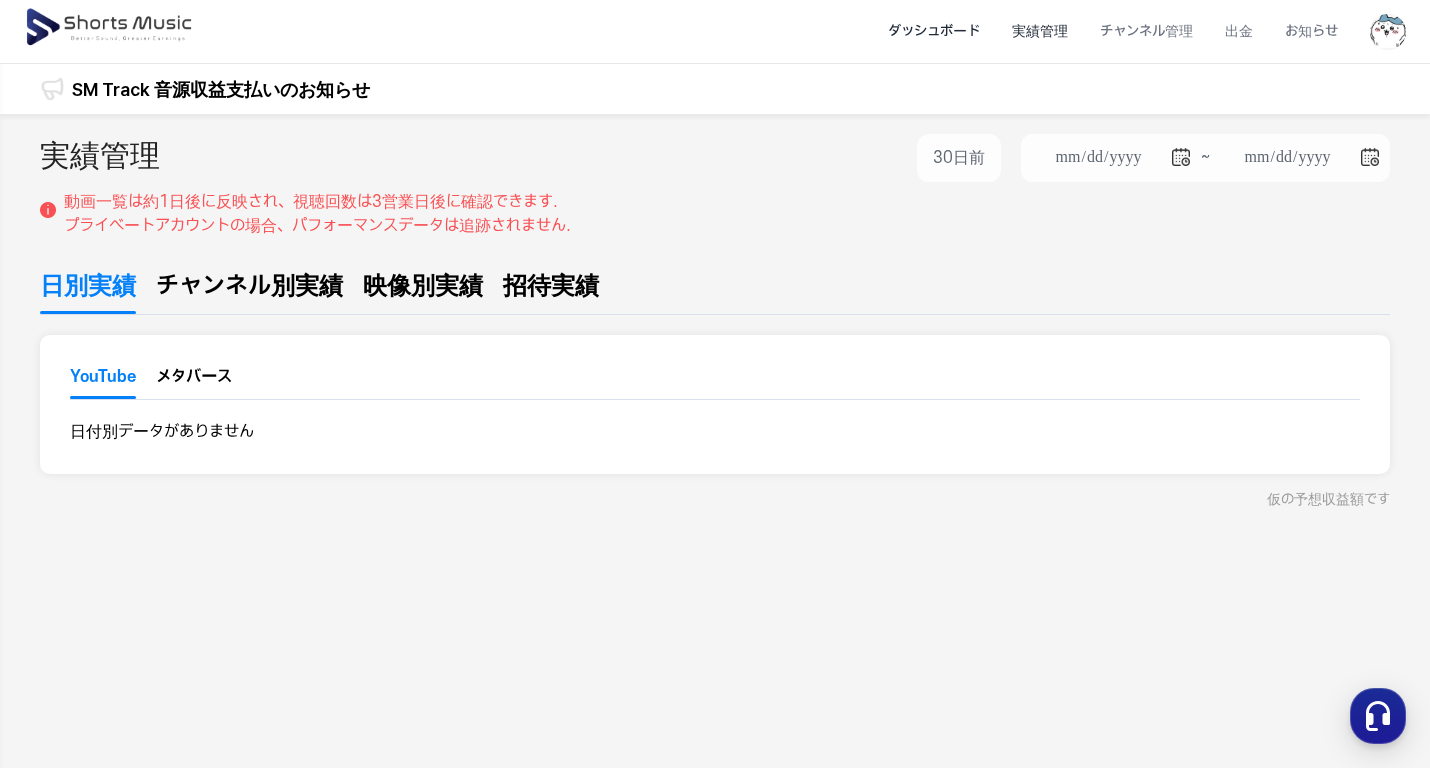 click on "ダッシュボード" at bounding box center [934, 31] 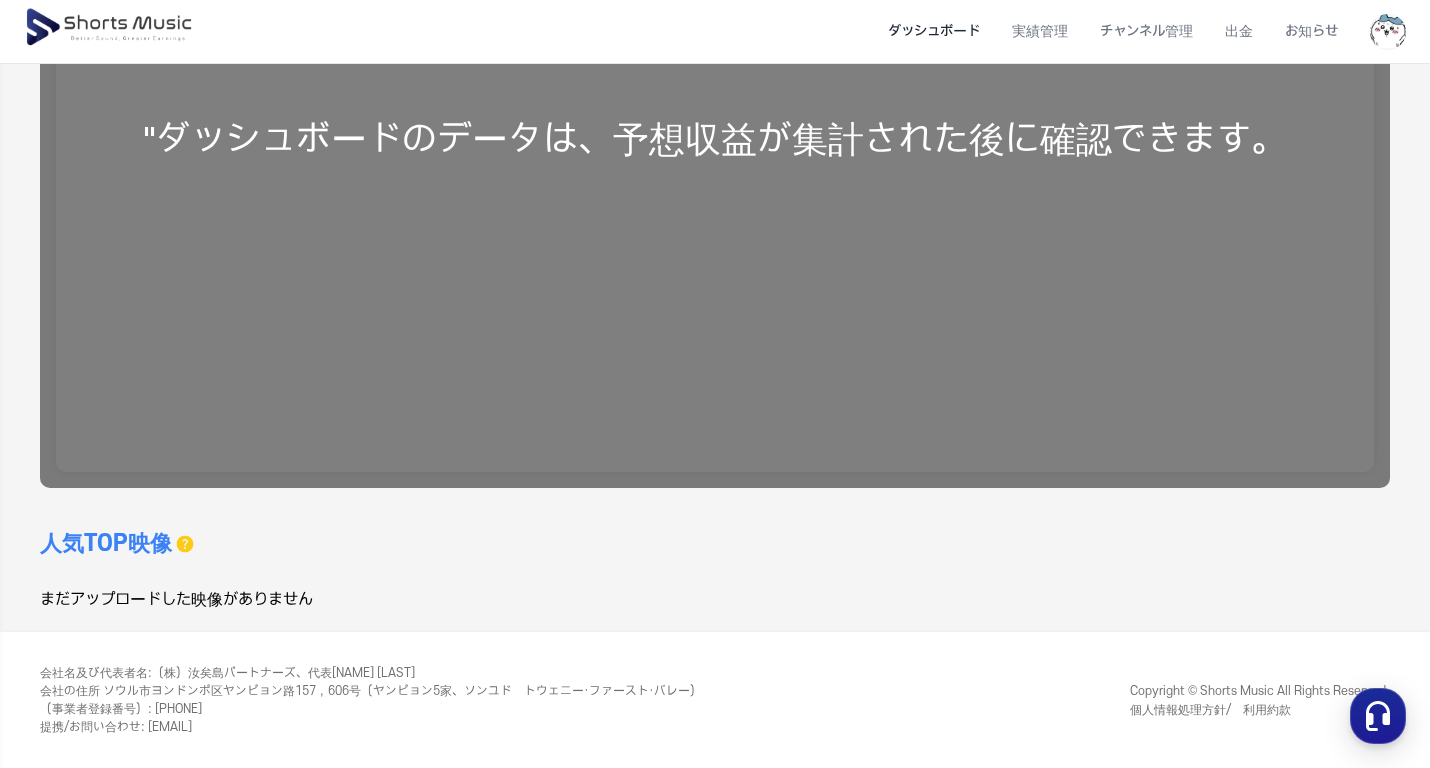 scroll, scrollTop: 0, scrollLeft: 0, axis: both 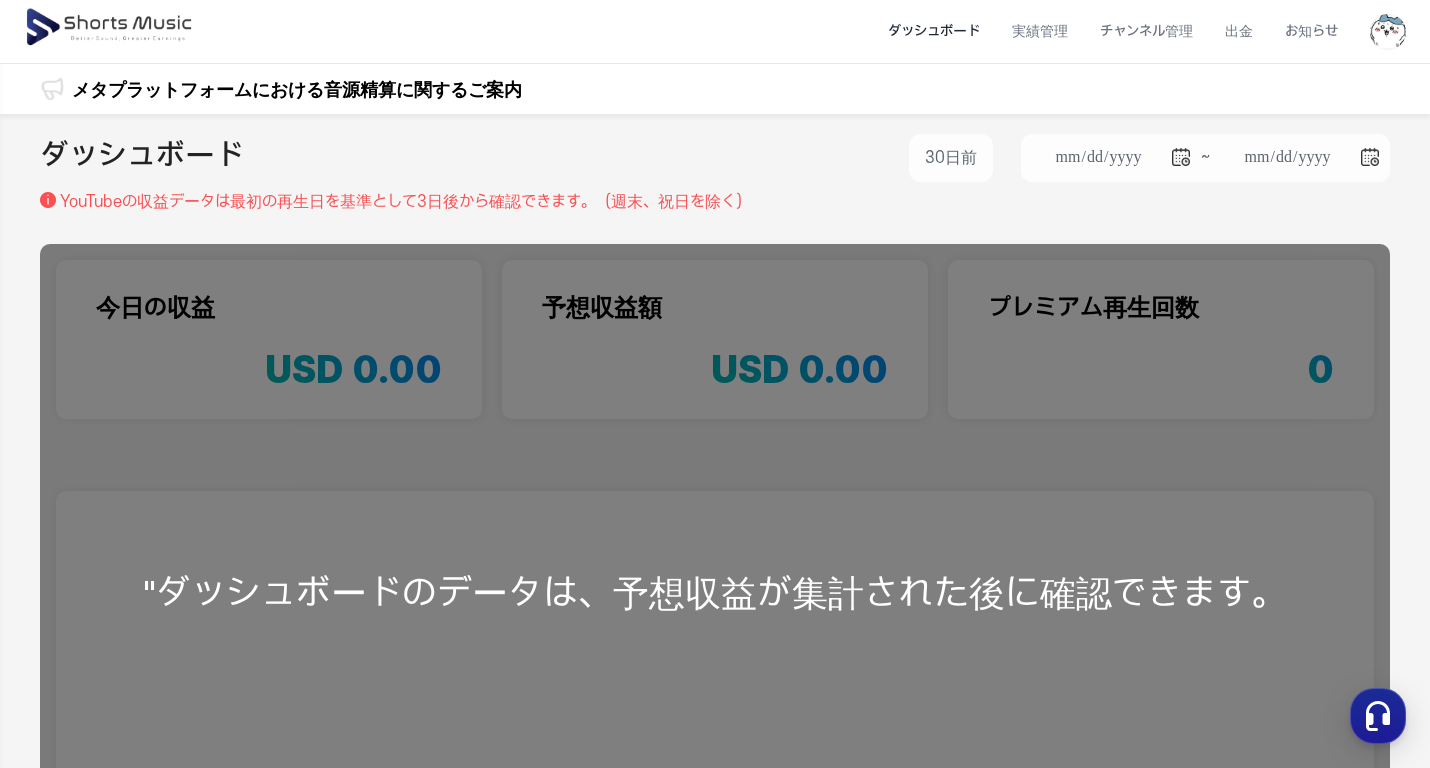 click at bounding box center [1388, 32] 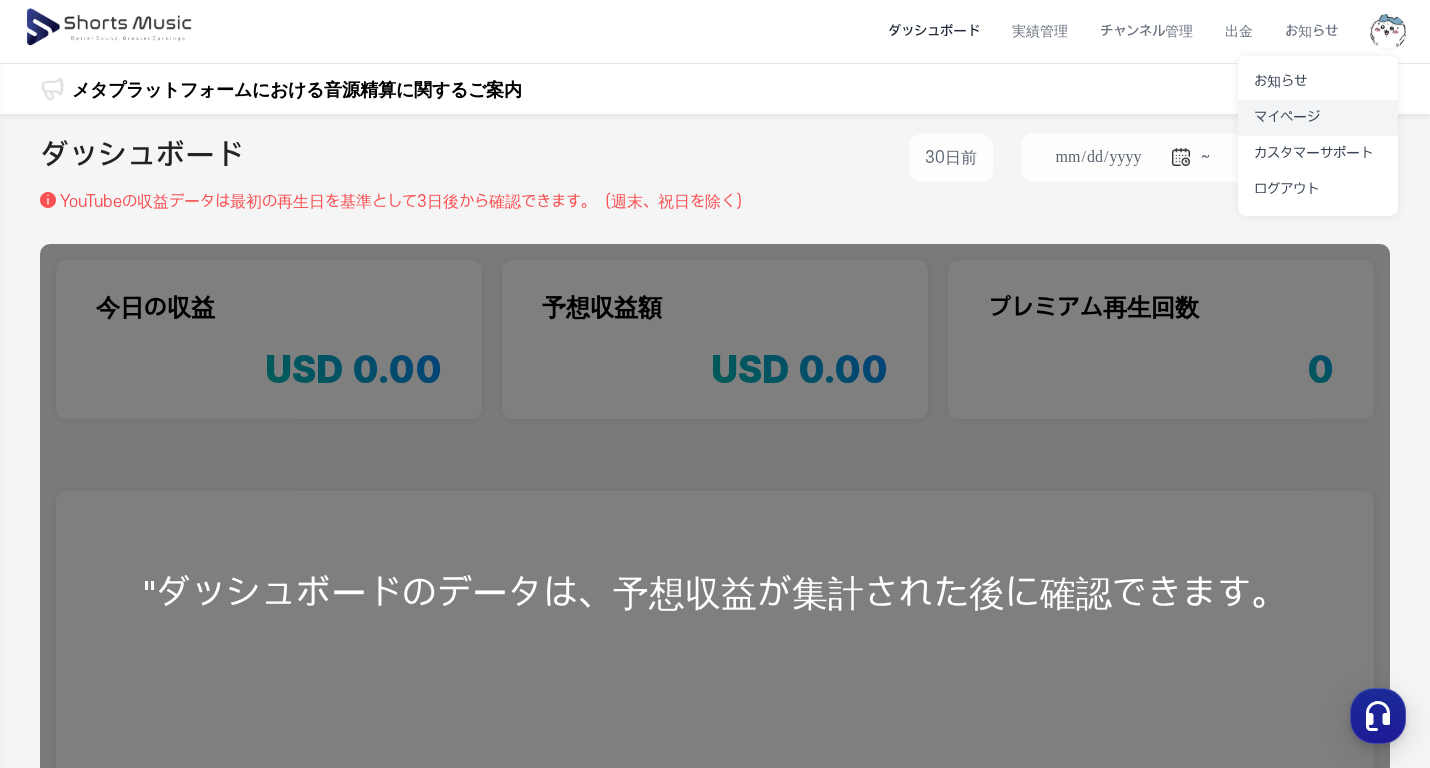 click on "マイページ" at bounding box center (1318, 118) 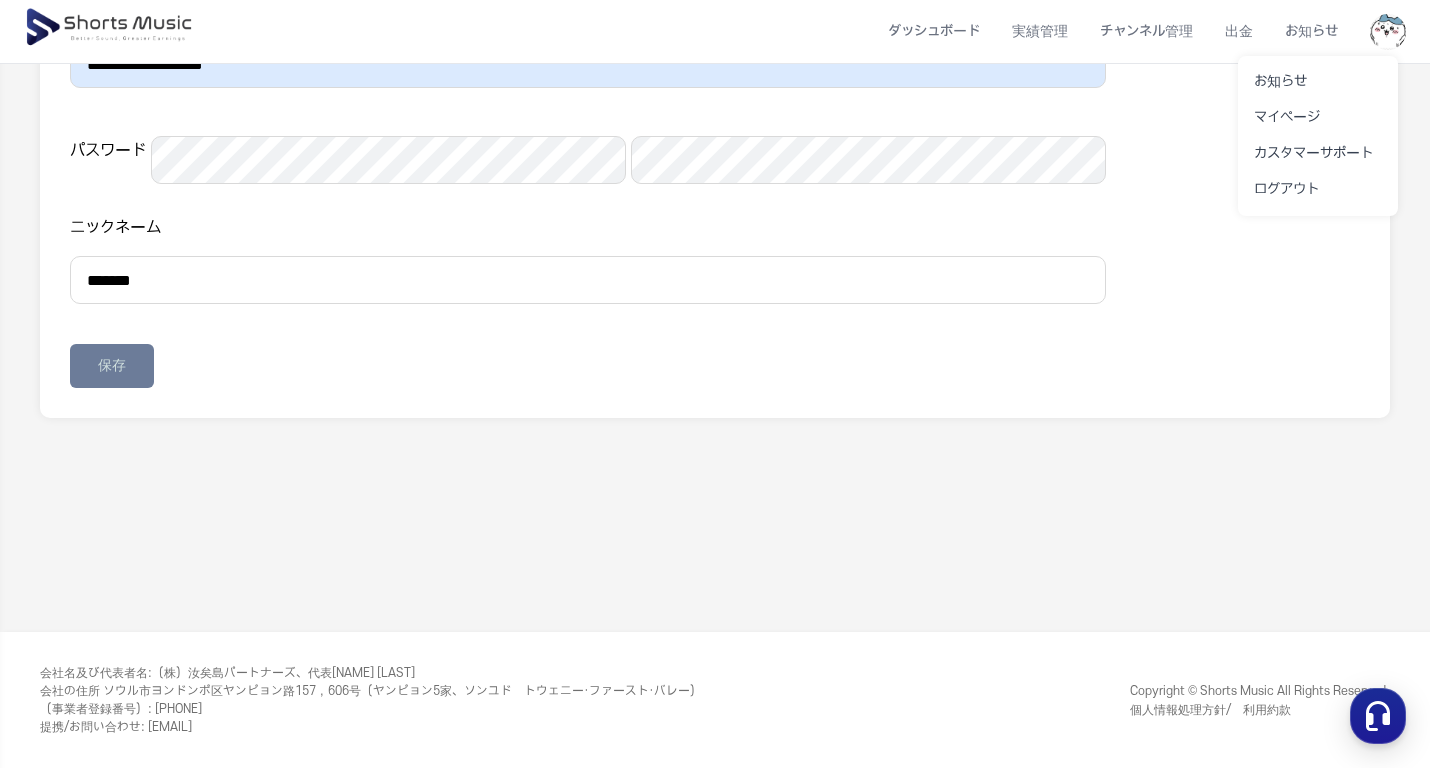 scroll, scrollTop: 0, scrollLeft: 0, axis: both 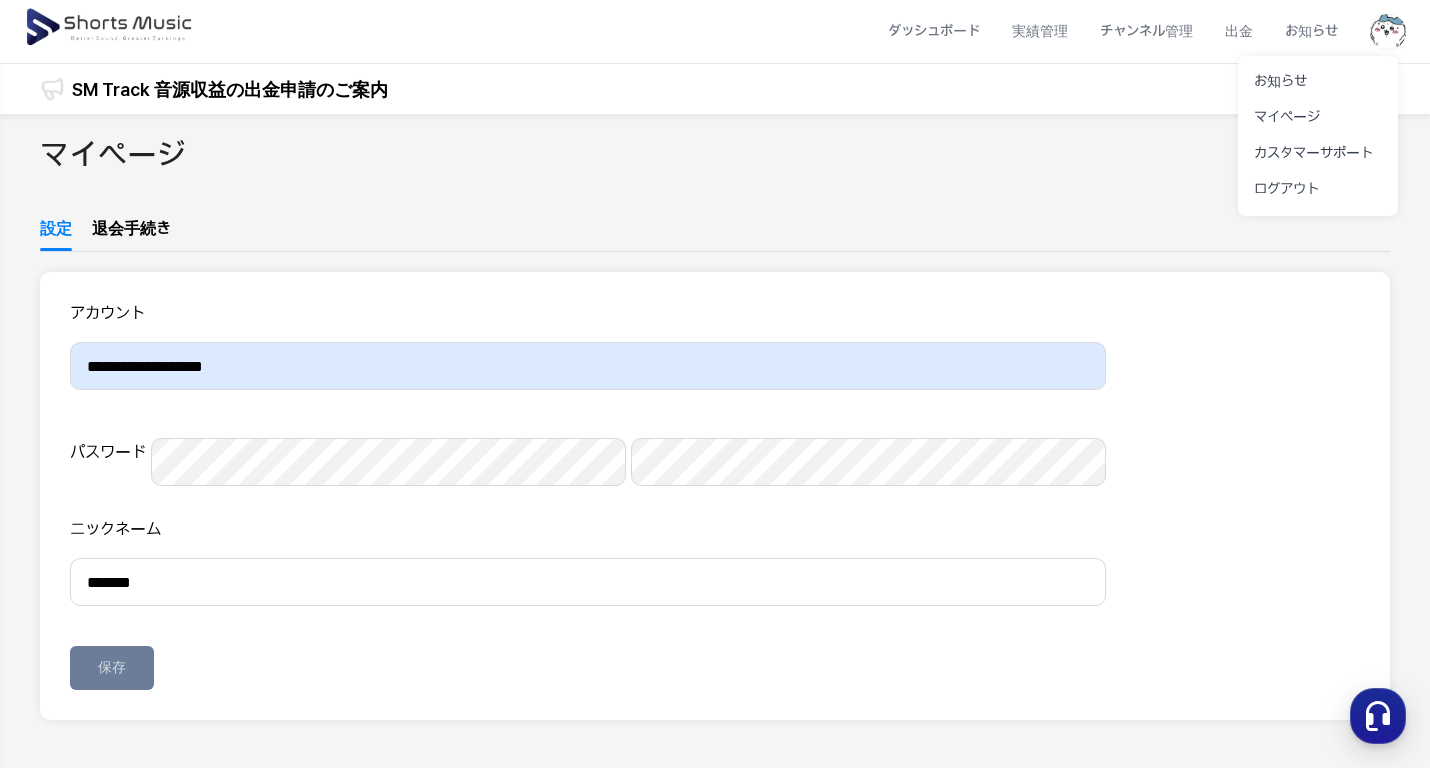 click at bounding box center (715, 384) 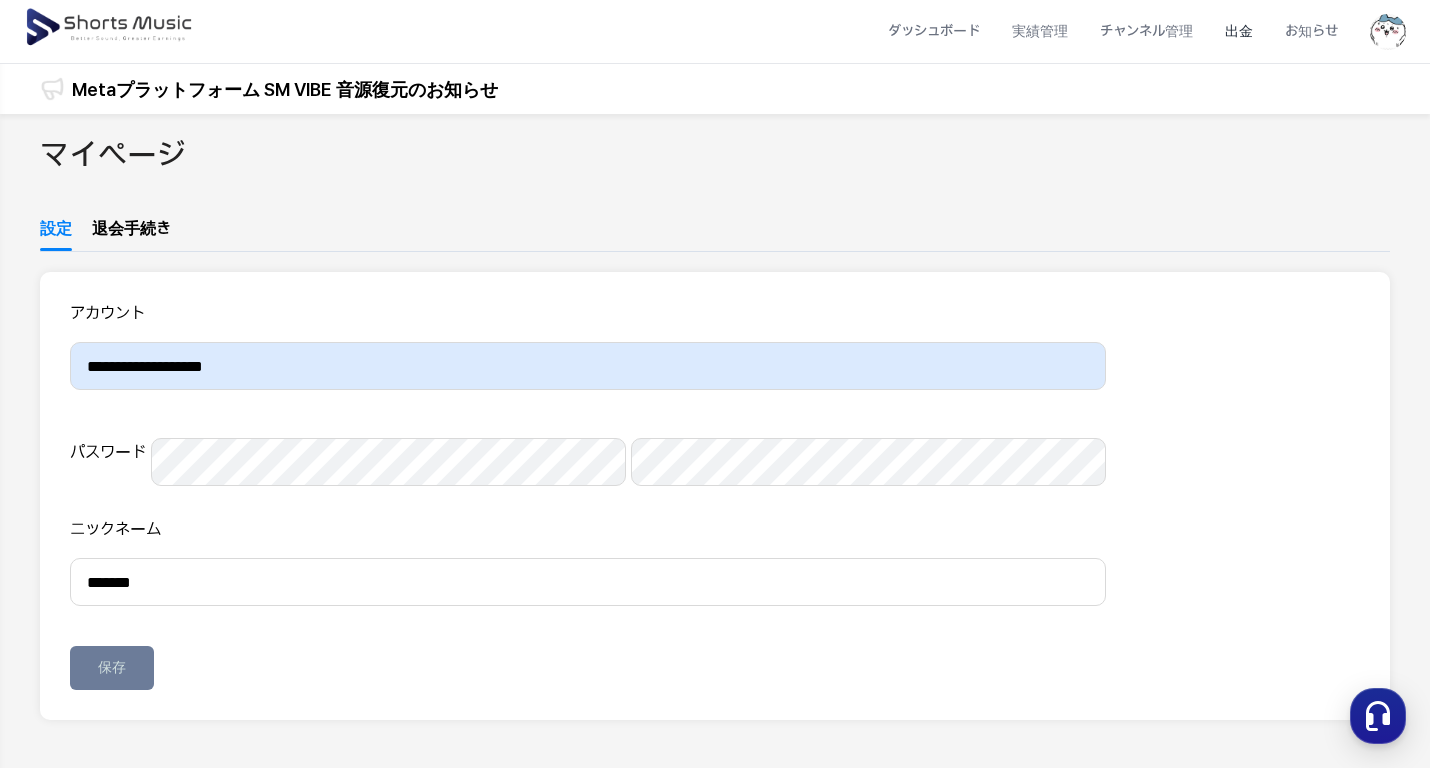 click on "出金" at bounding box center (1239, 31) 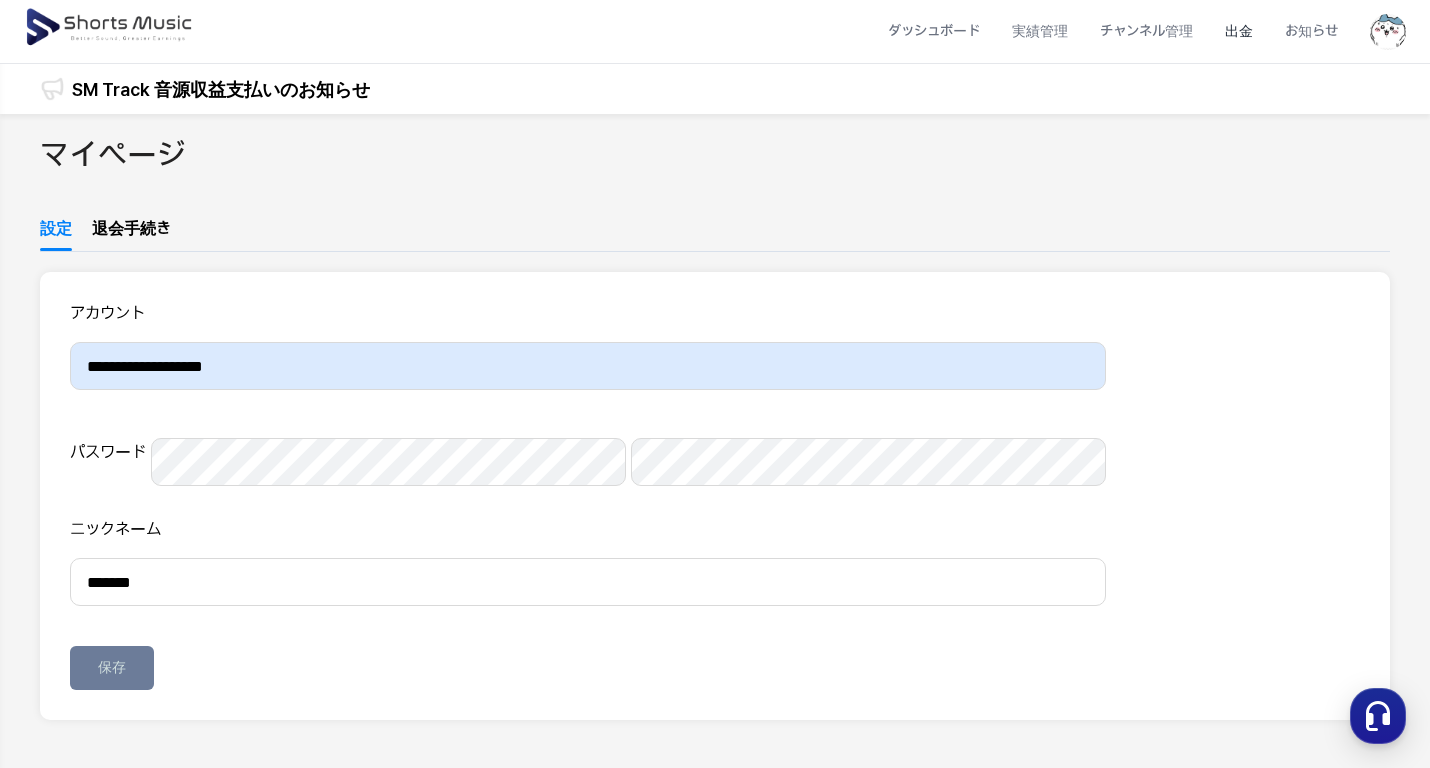 click on "出金" at bounding box center (1239, 31) 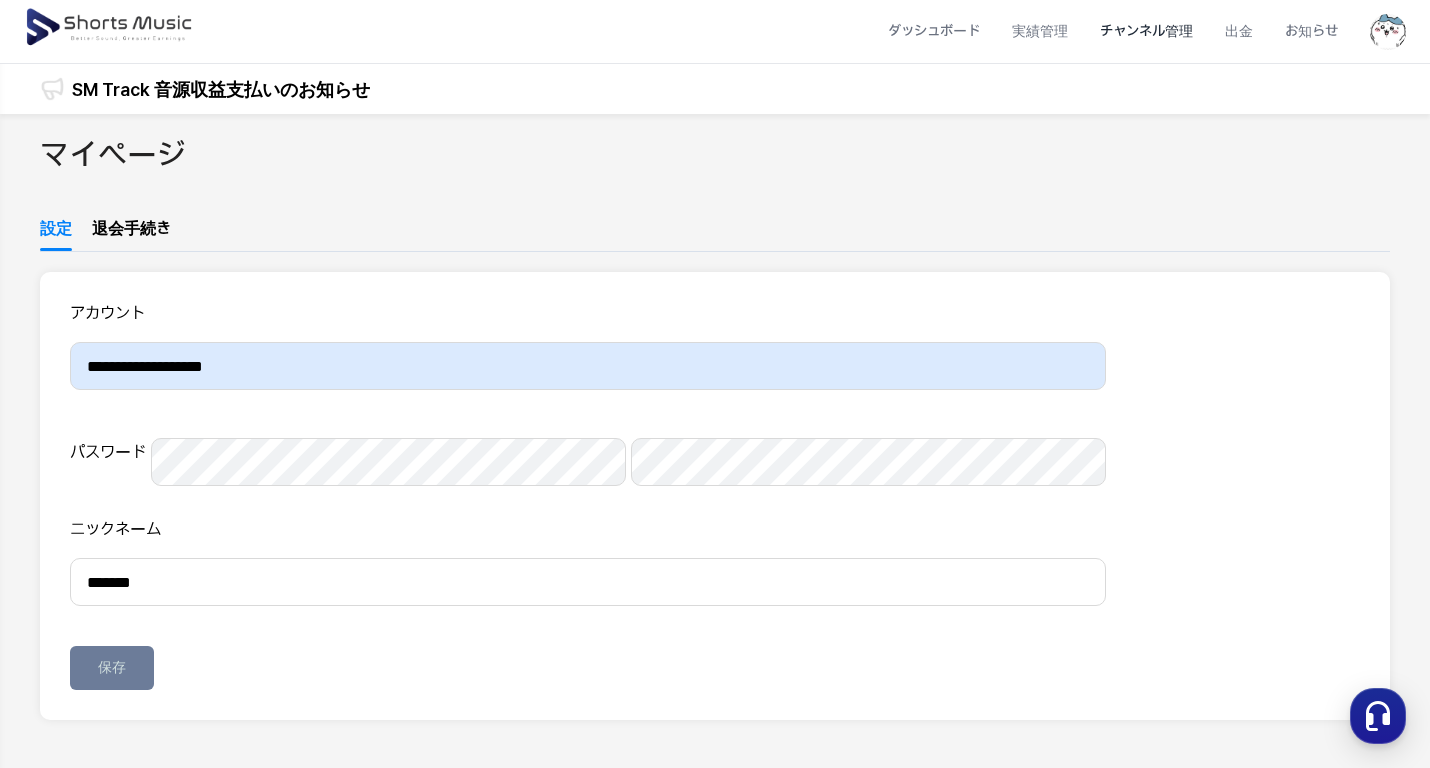 click on "チャンネル管理" at bounding box center [1146, 31] 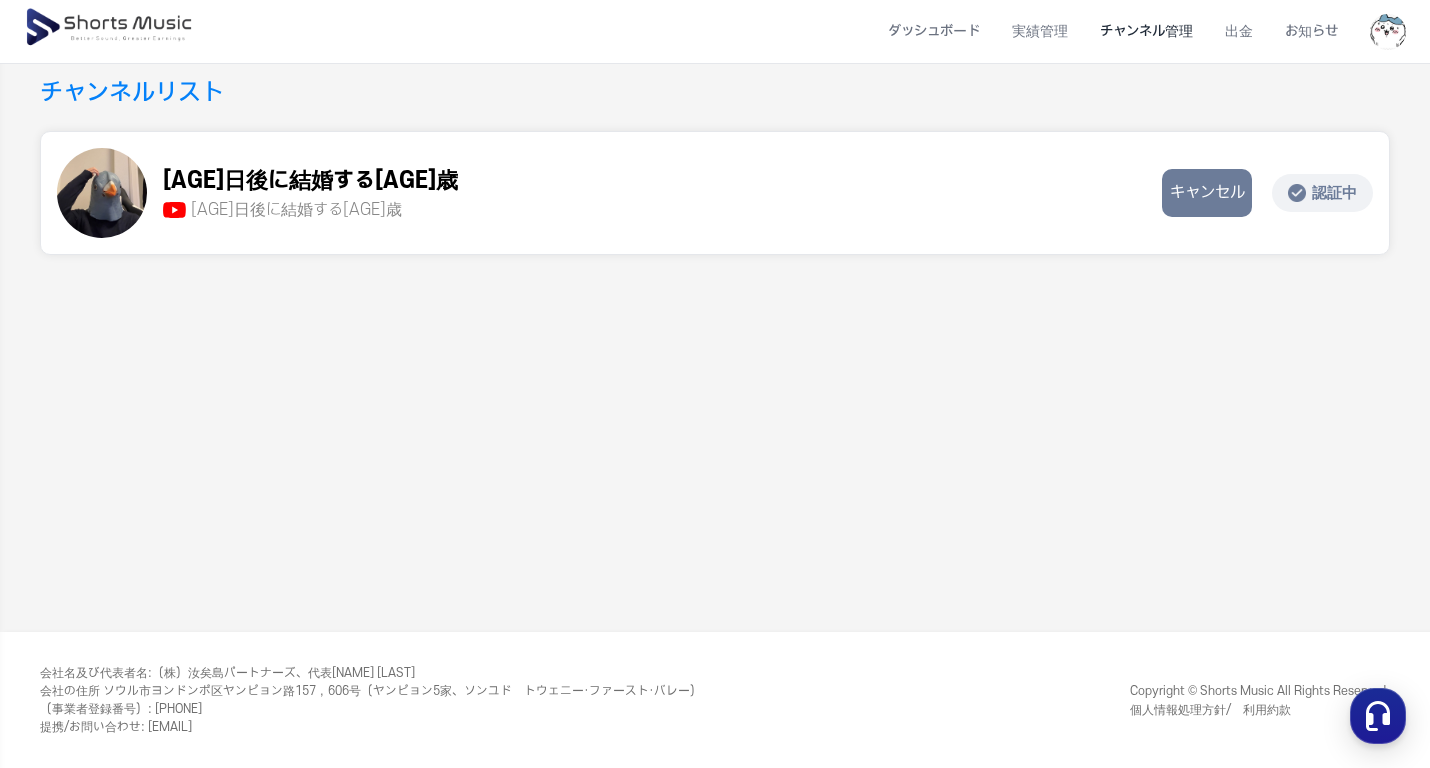 scroll, scrollTop: 0, scrollLeft: 0, axis: both 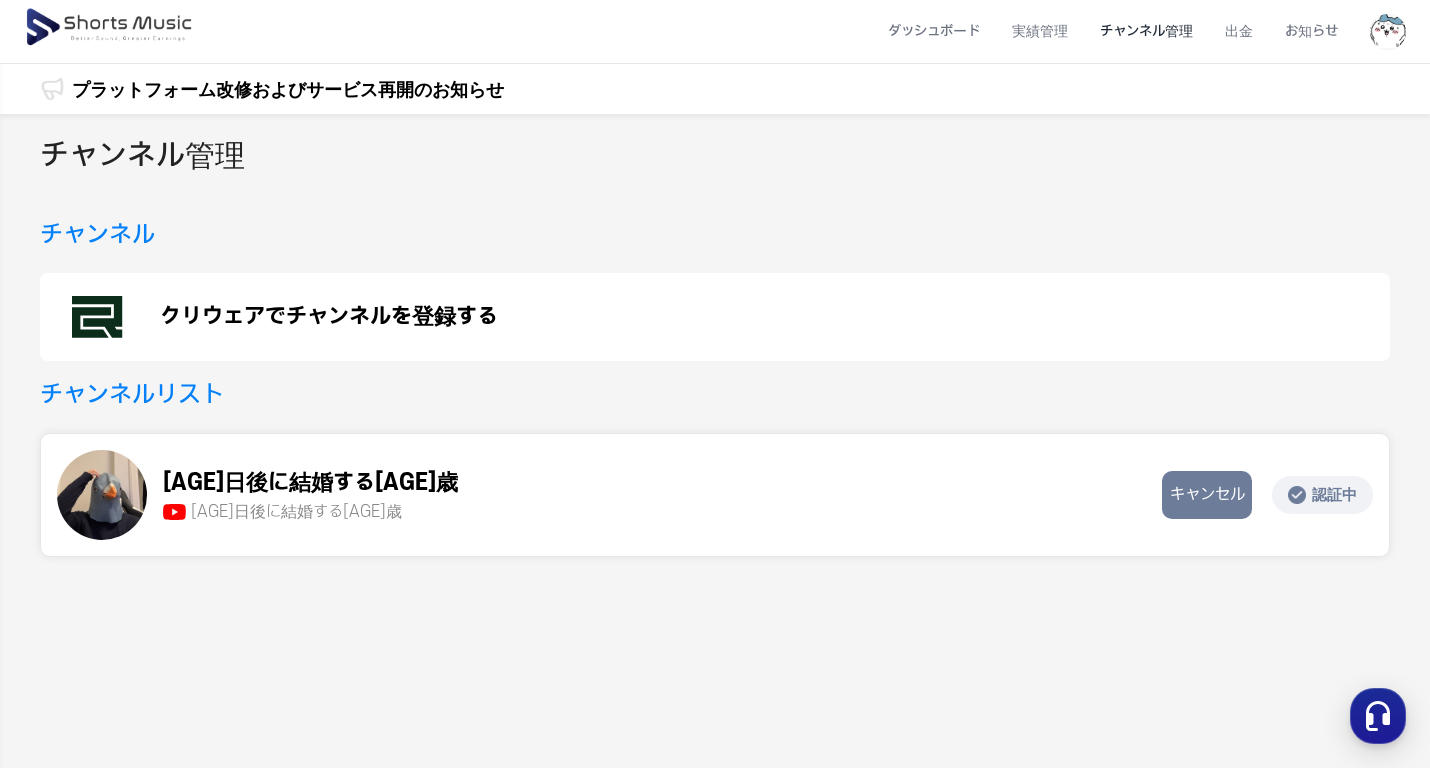 click on "チャンネル管理" at bounding box center (1146, 31) 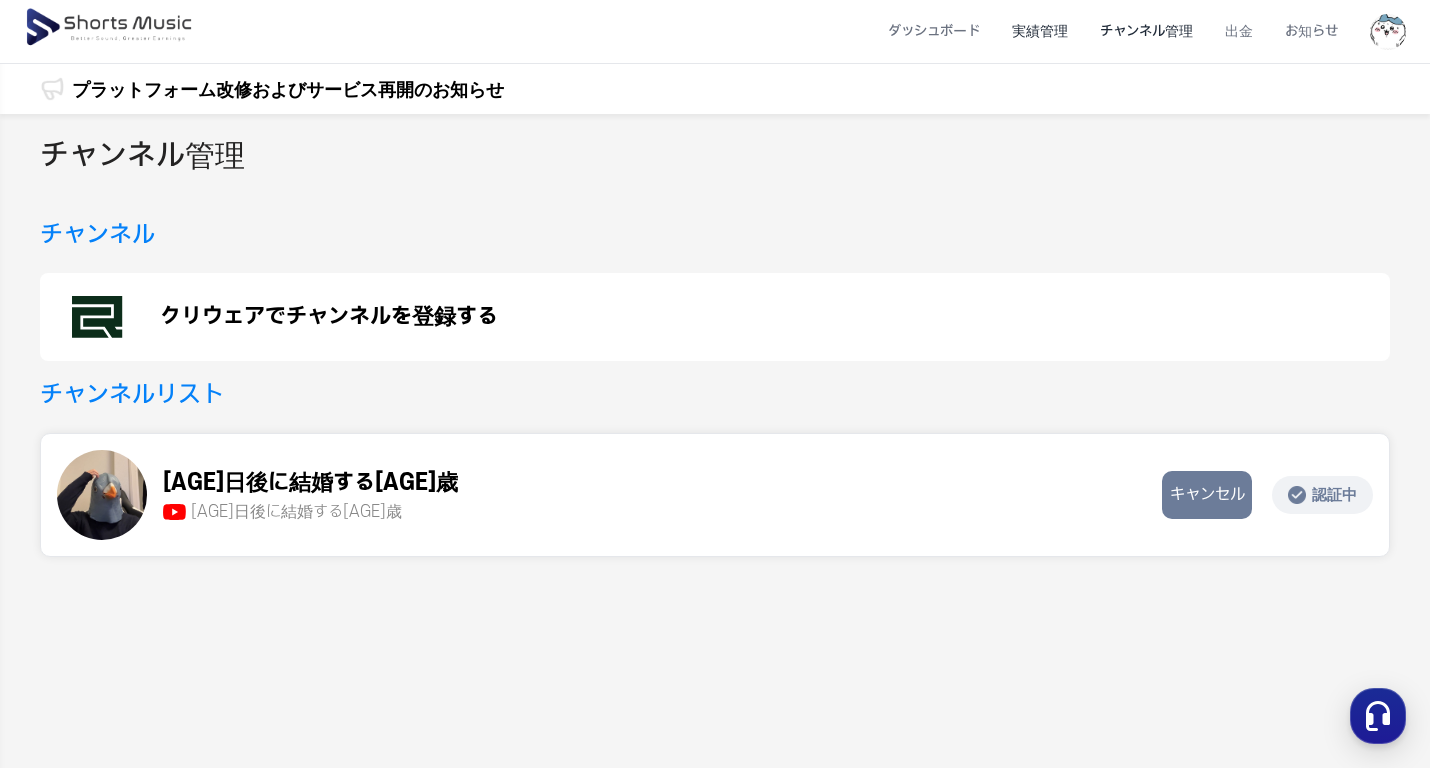 click on "実績管理" at bounding box center [1040, 31] 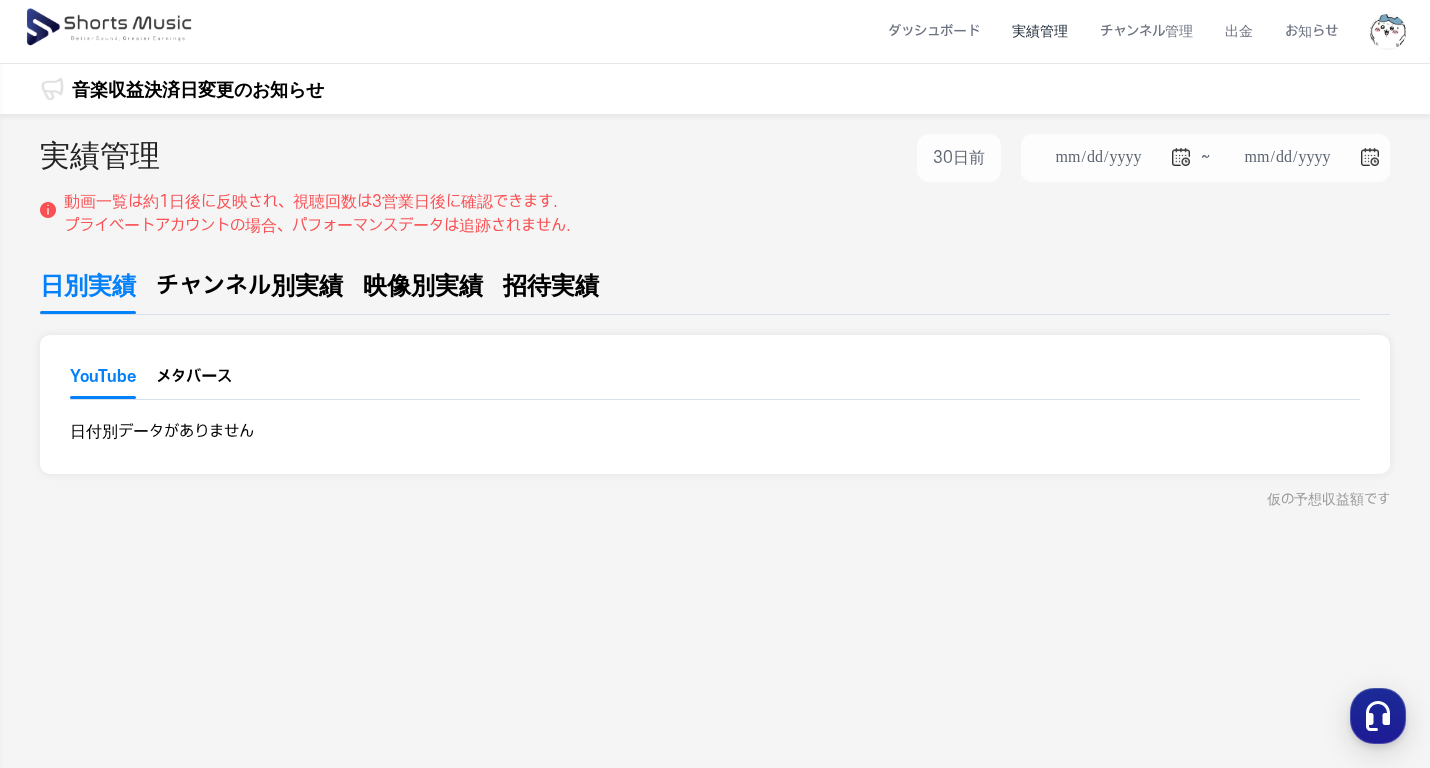 click on "映像別実績" at bounding box center (423, 286) 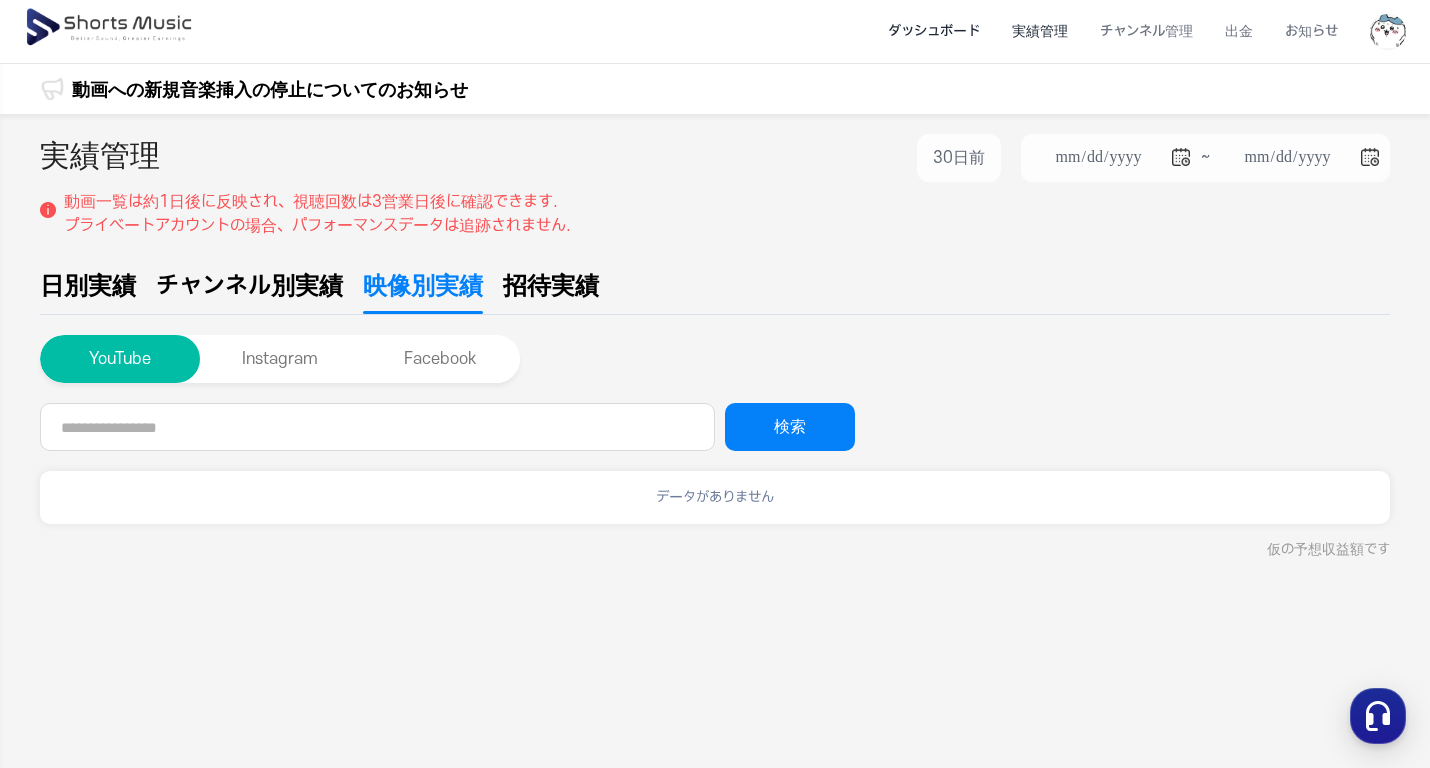 click on "ダッシュボード" at bounding box center [934, 31] 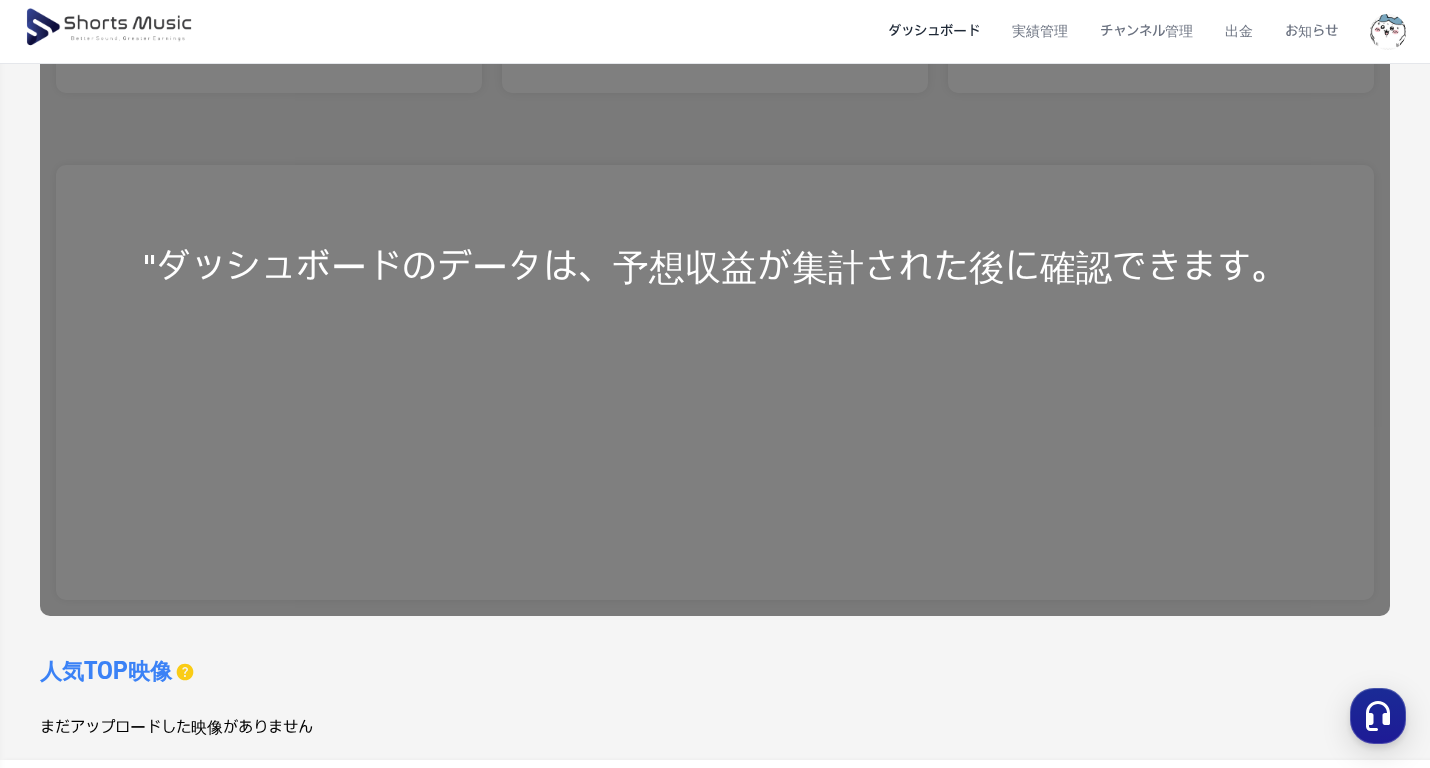 scroll, scrollTop: 454, scrollLeft: 0, axis: vertical 